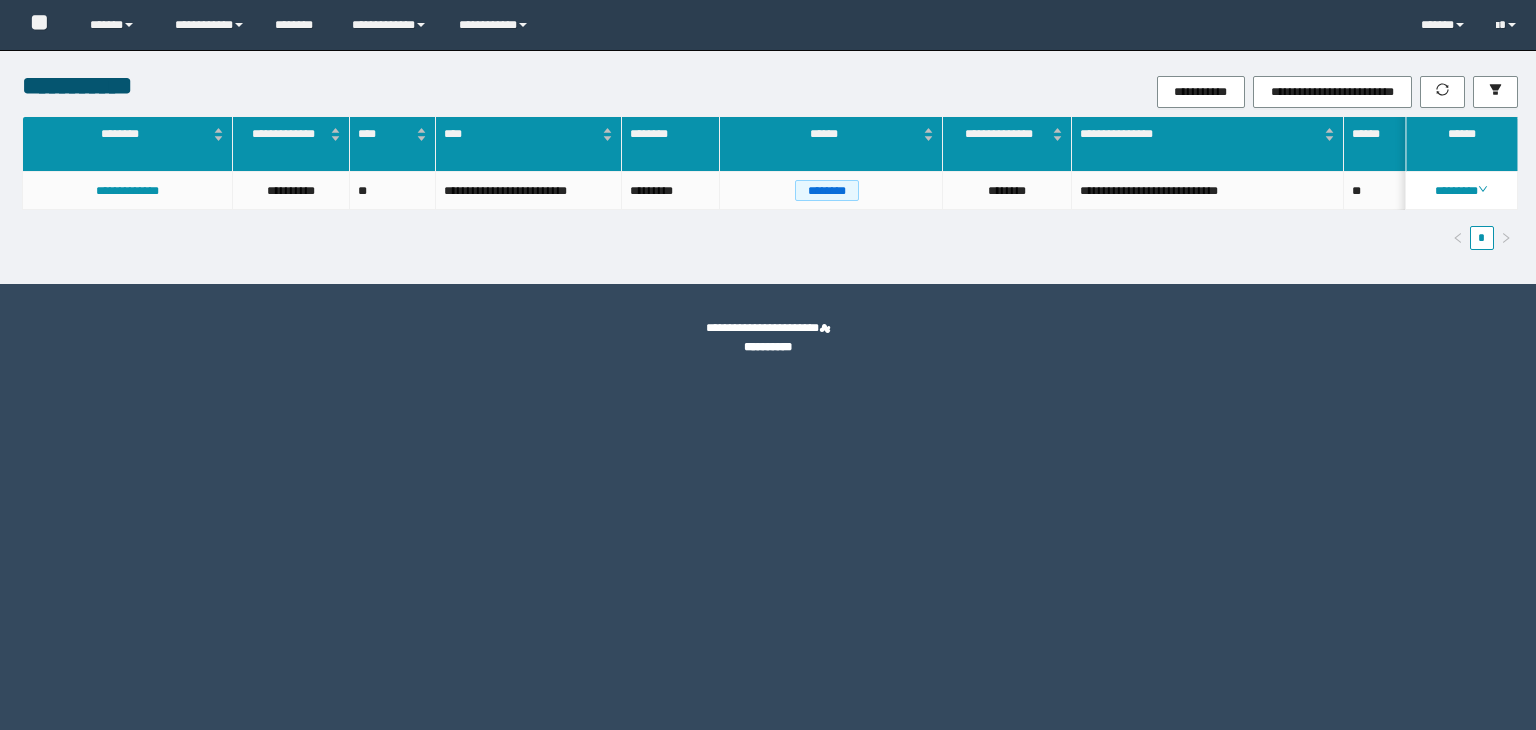 scroll, scrollTop: 0, scrollLeft: 0, axis: both 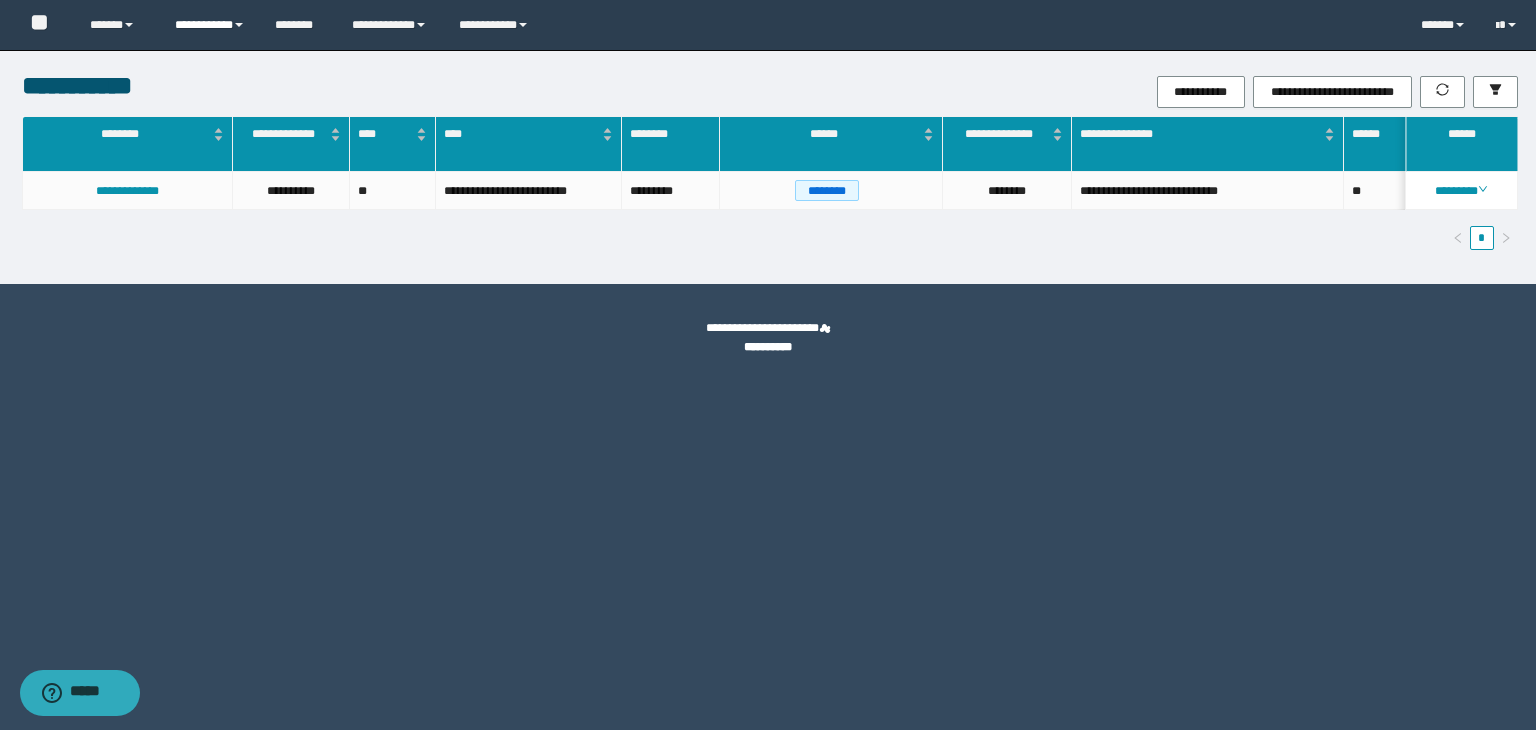 click on "**********" at bounding box center (210, 25) 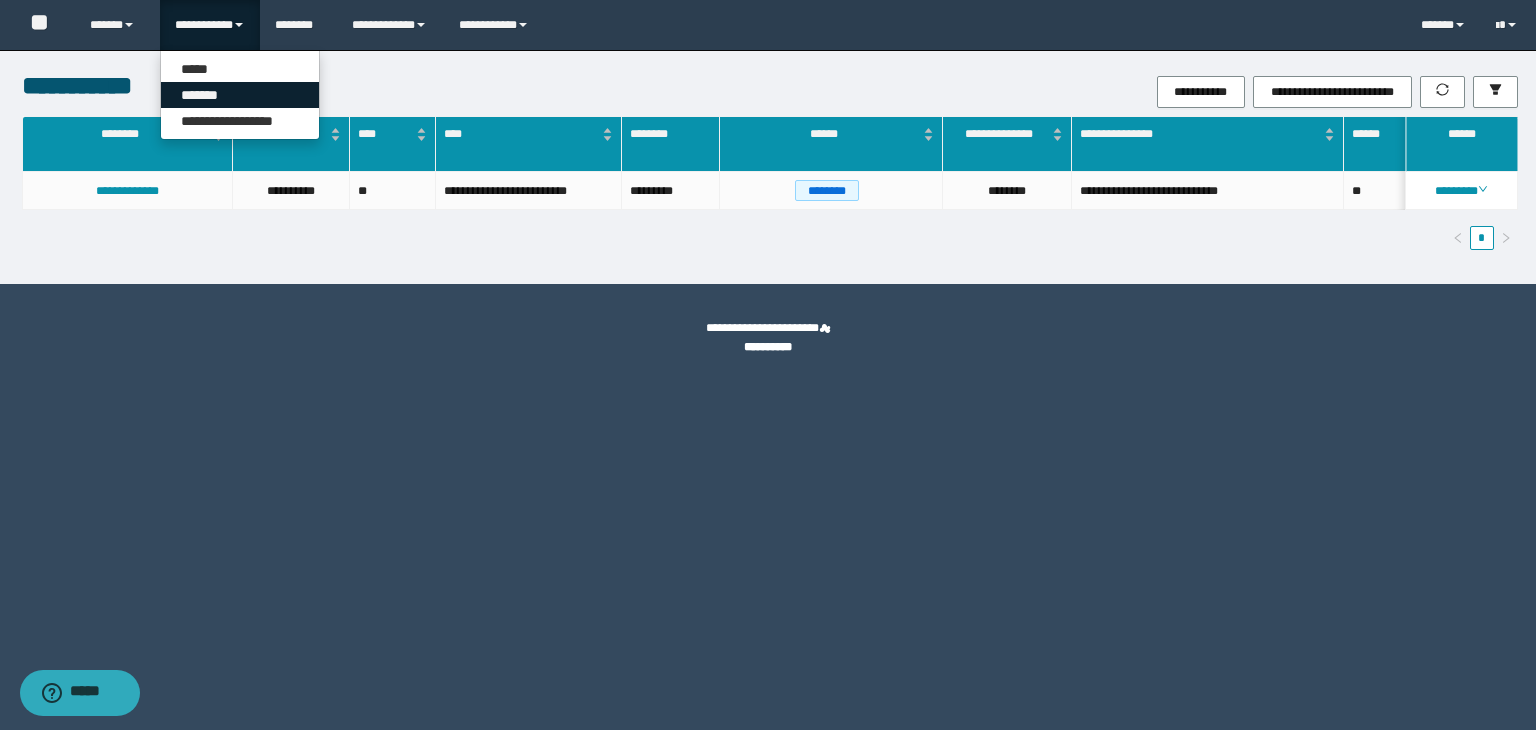 click on "*******" at bounding box center [240, 95] 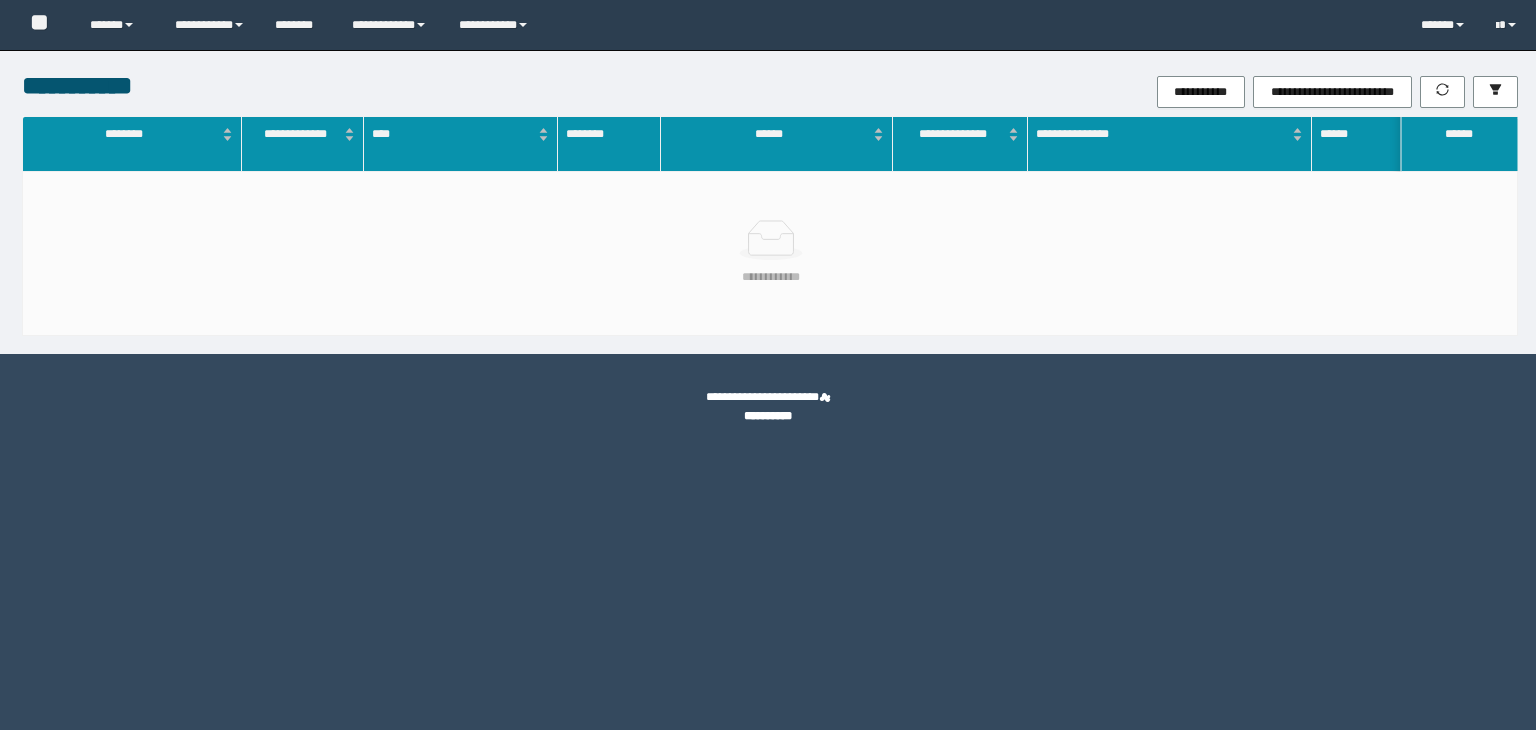 scroll, scrollTop: 0, scrollLeft: 0, axis: both 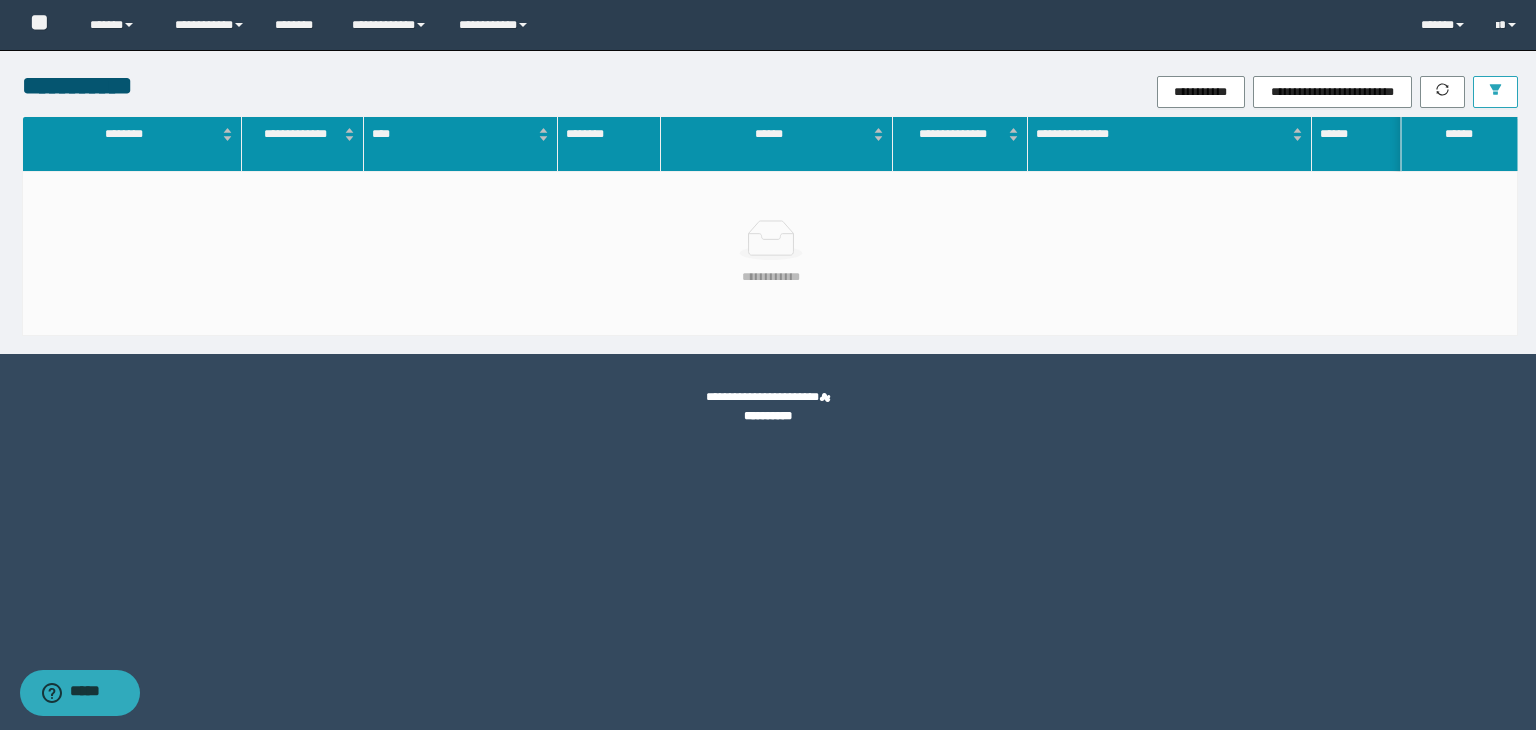 click at bounding box center [1495, 92] 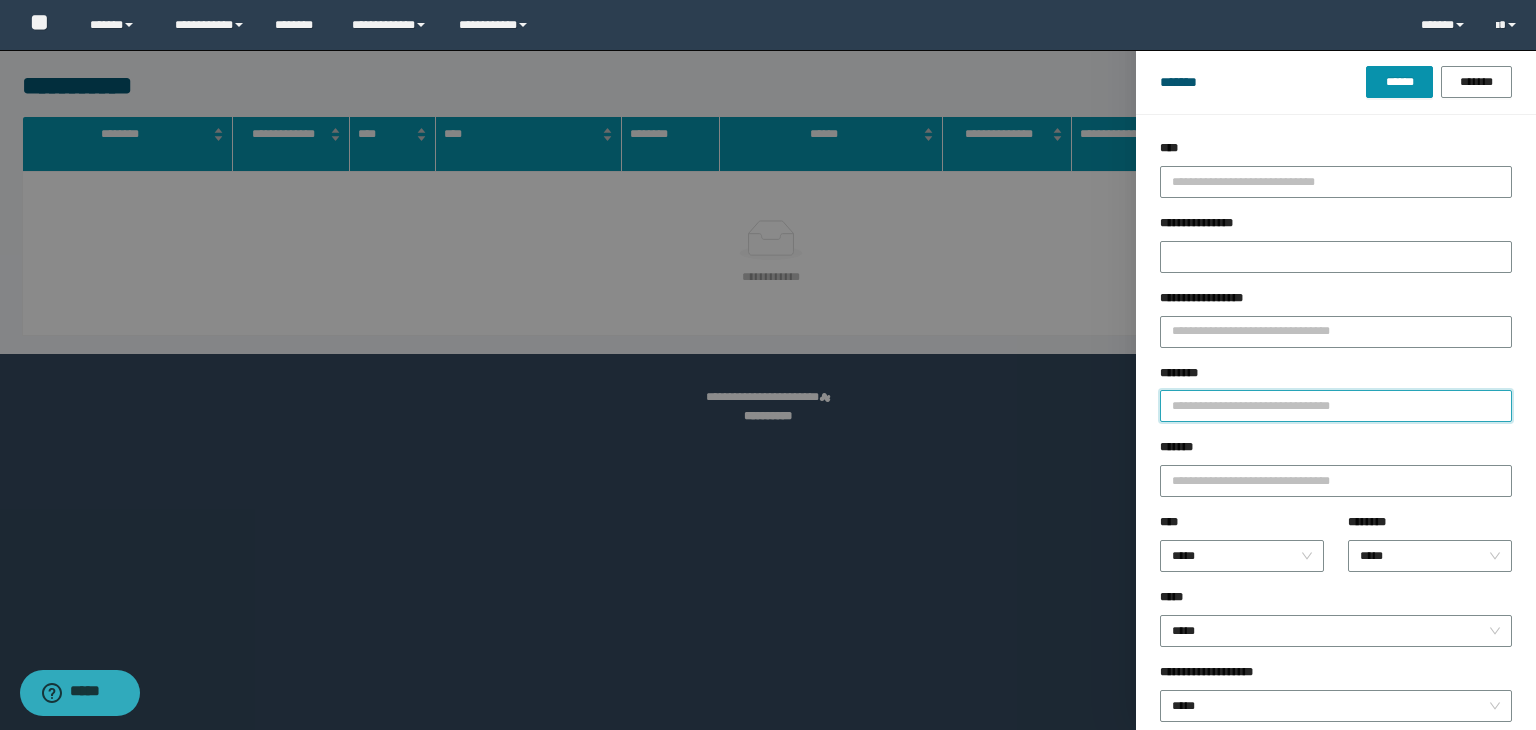 click on "********" at bounding box center (1336, 406) 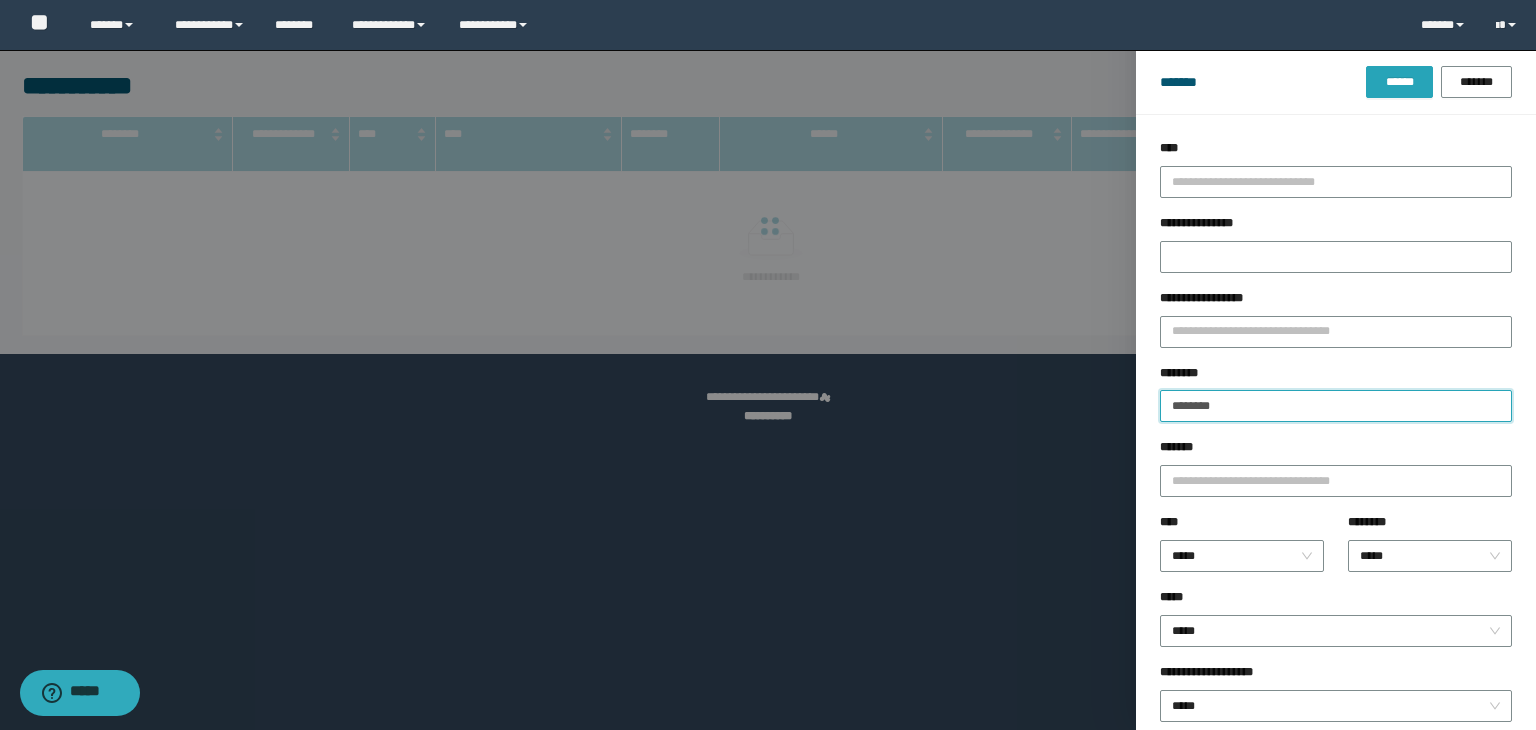 type on "********" 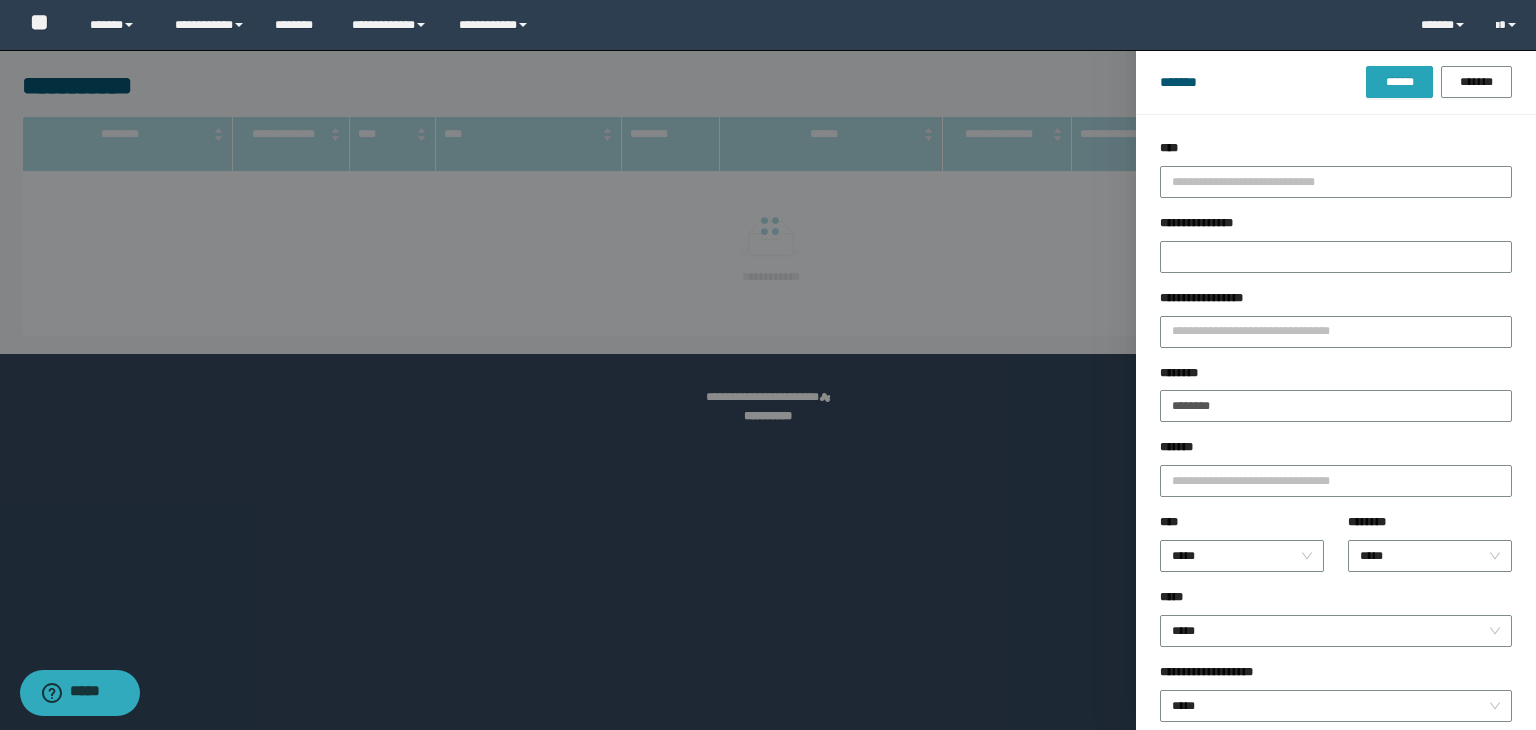 click on "******" at bounding box center (1399, 82) 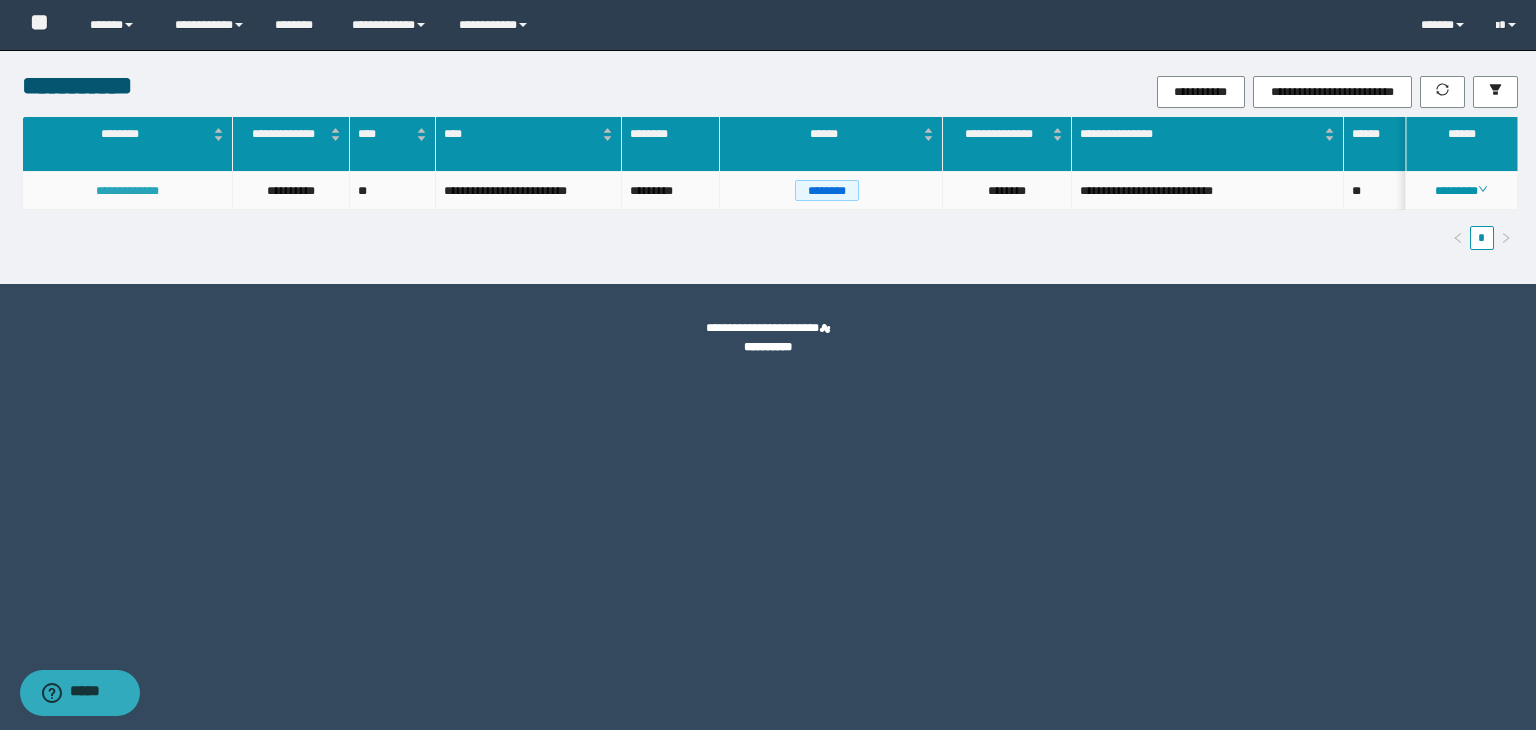 click on "**********" at bounding box center [127, 191] 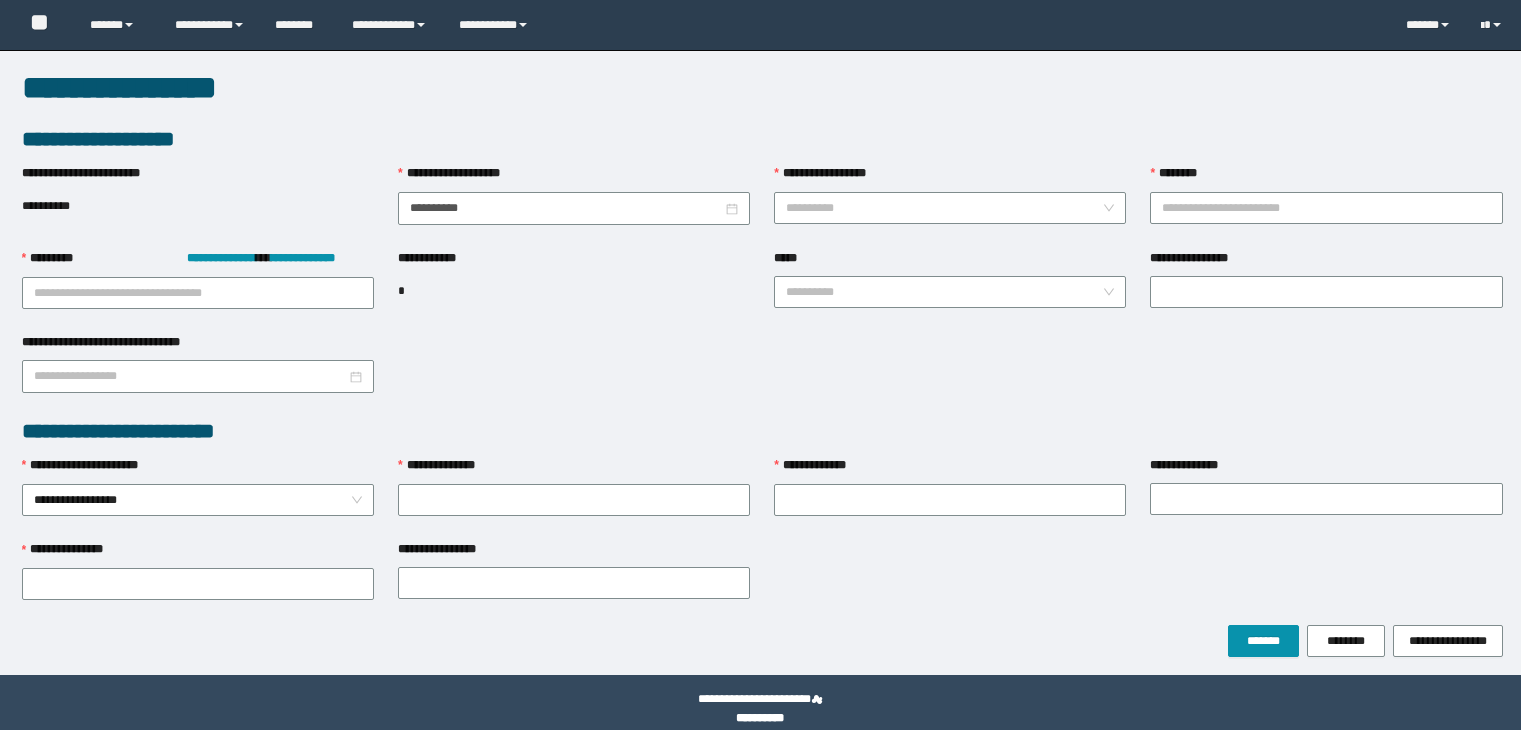scroll, scrollTop: 0, scrollLeft: 0, axis: both 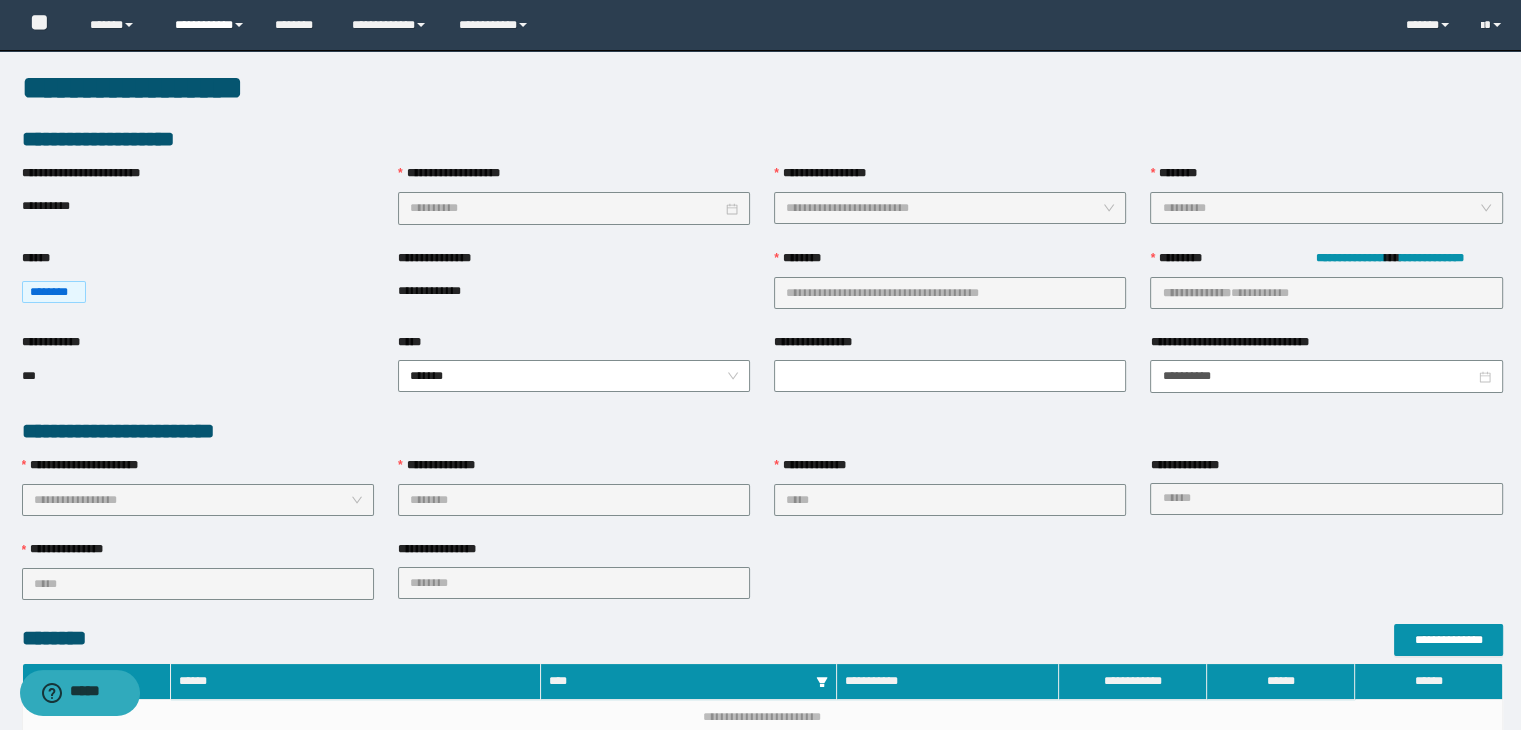 click on "**********" at bounding box center (210, 25) 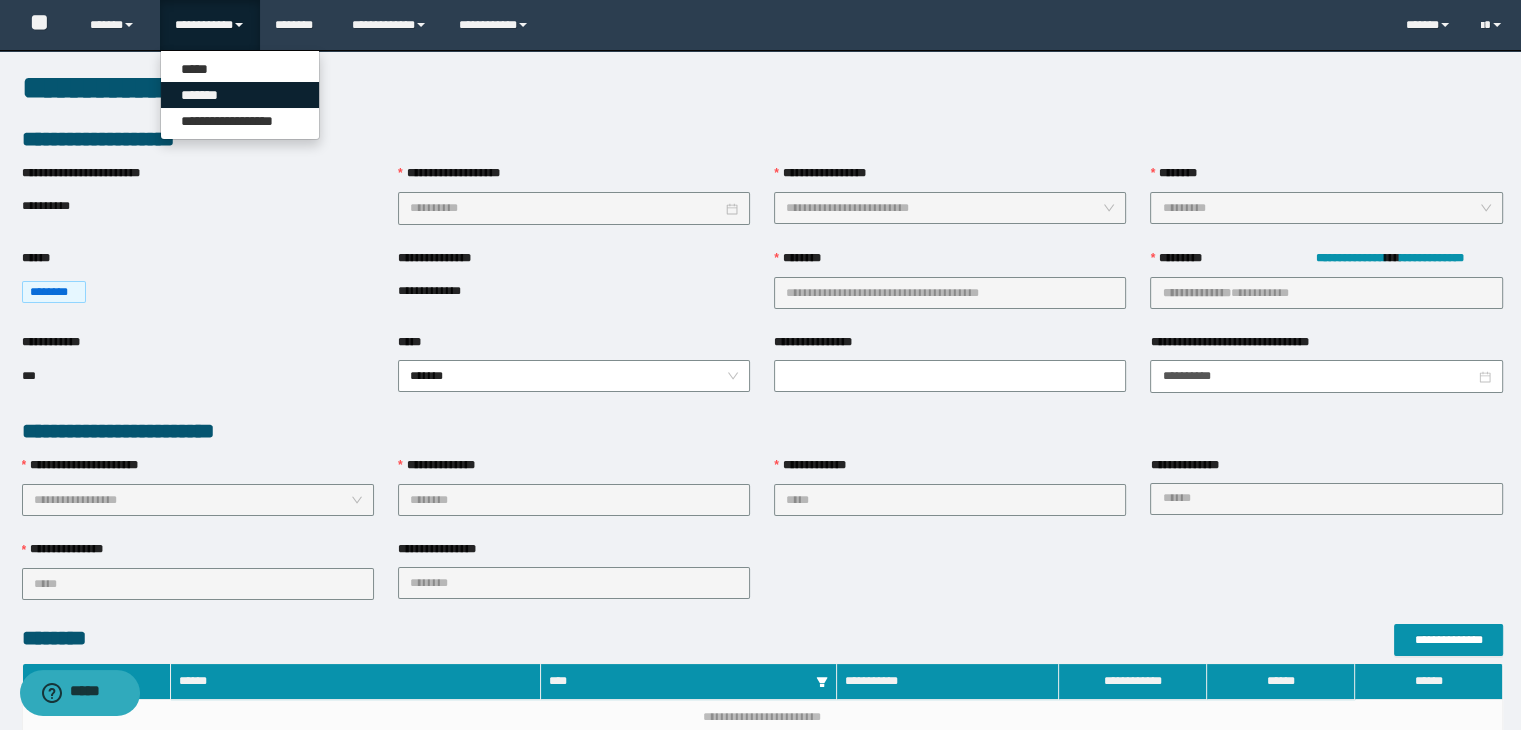 click on "*******" at bounding box center [240, 95] 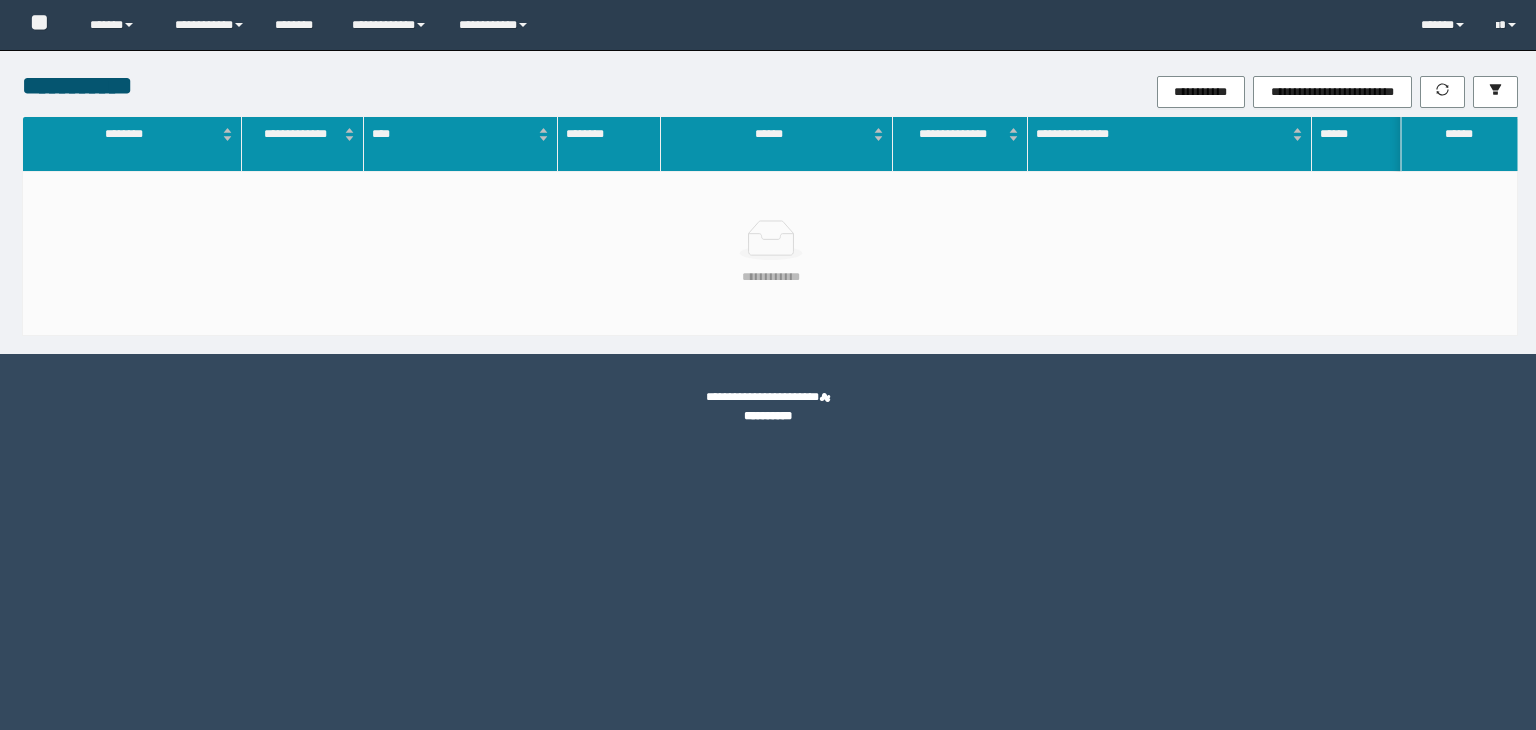 scroll, scrollTop: 0, scrollLeft: 0, axis: both 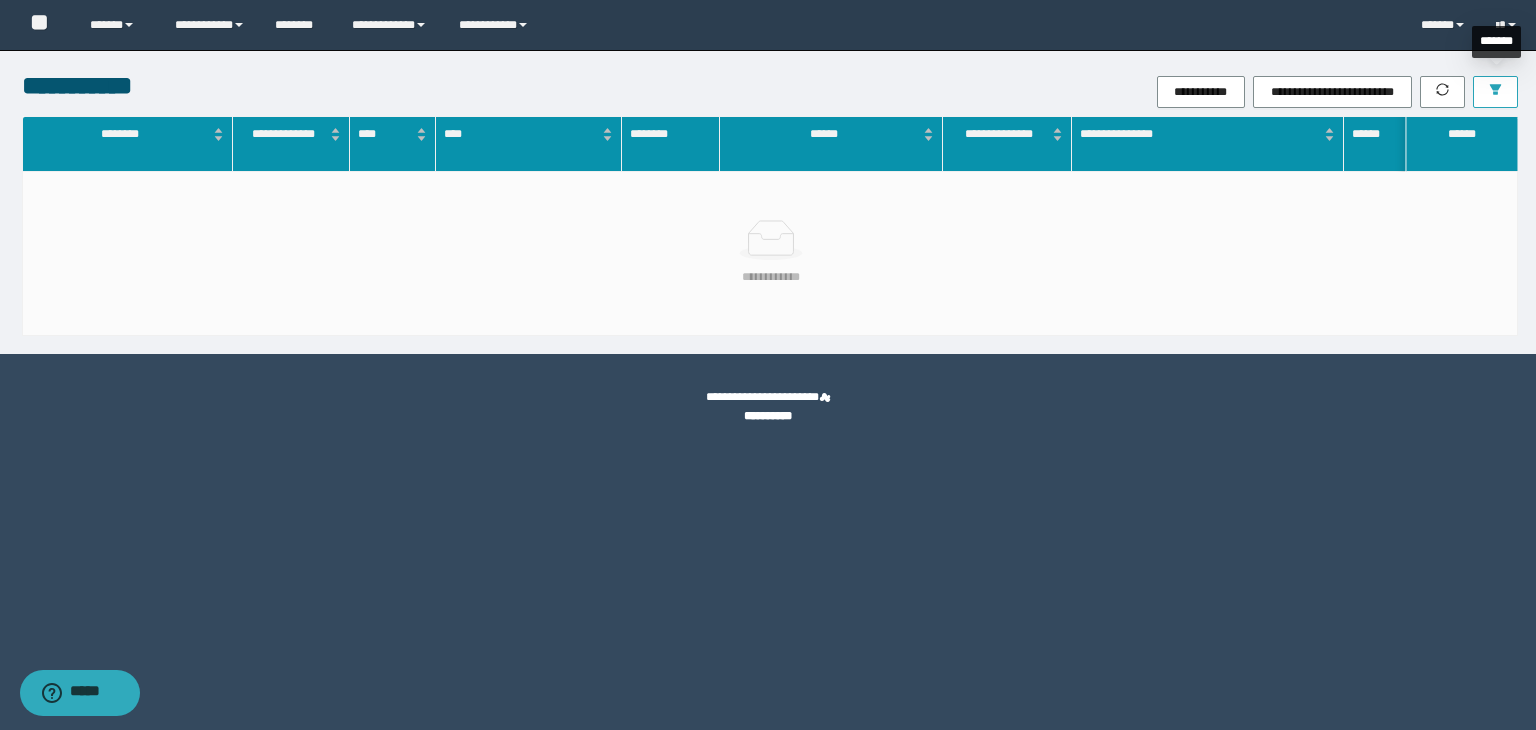 click 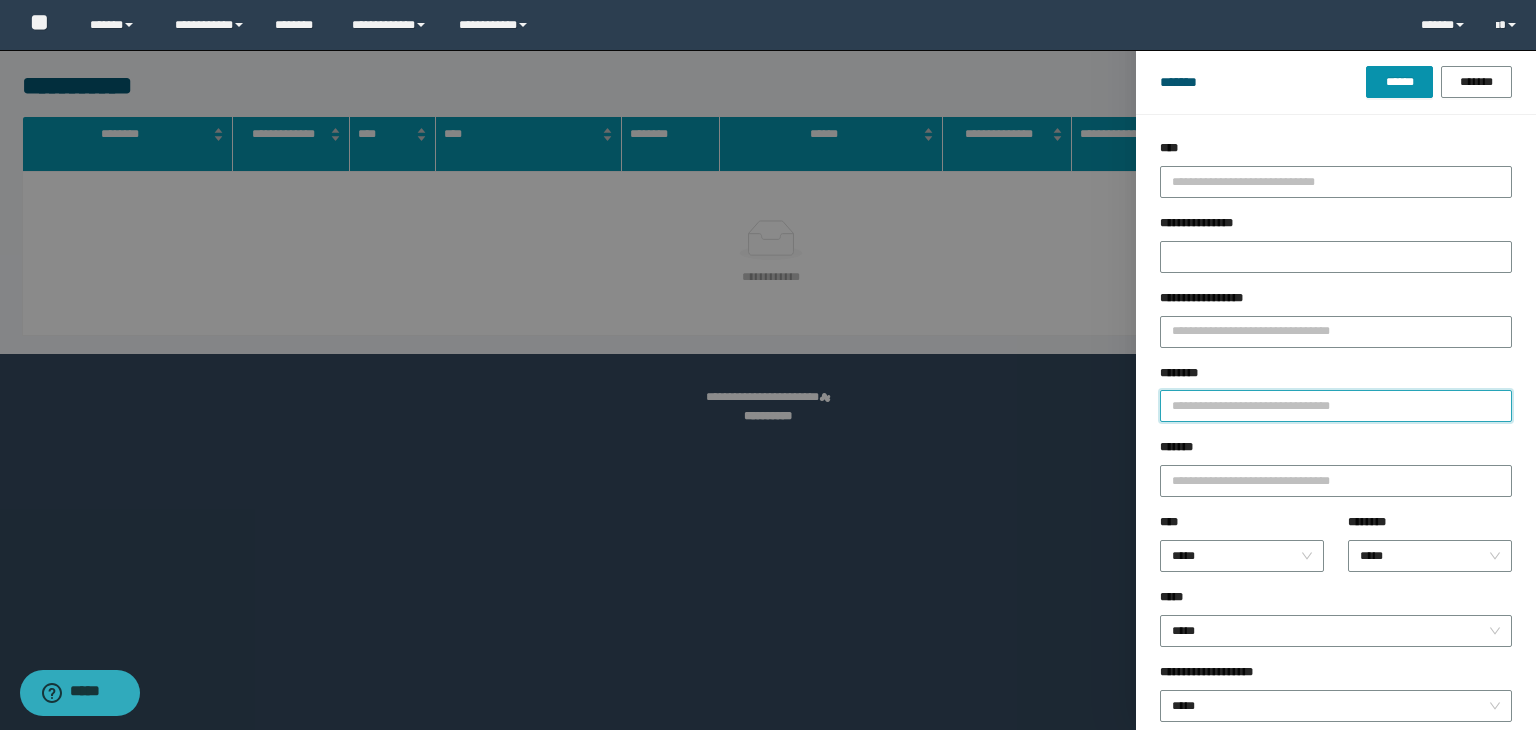 click on "********" at bounding box center [1336, 406] 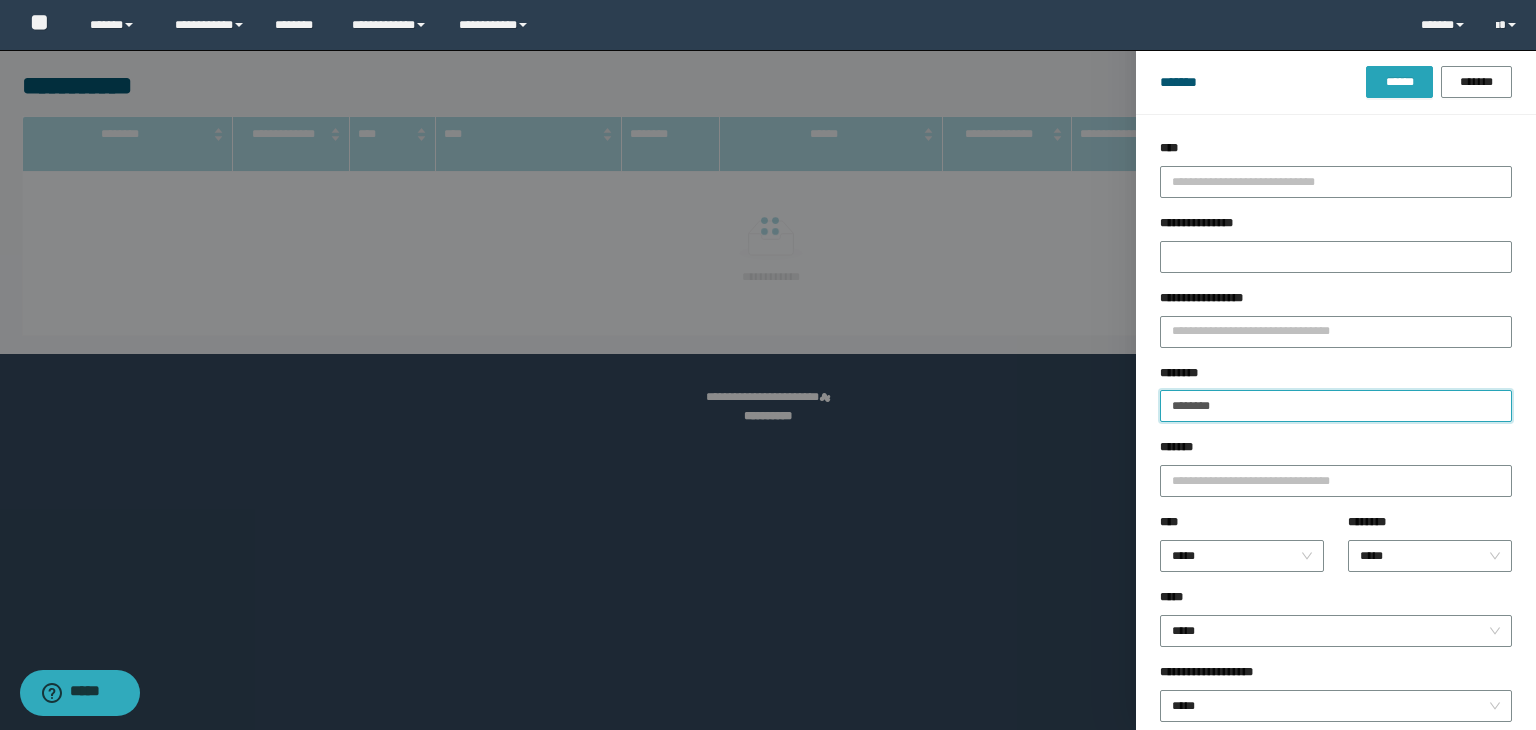 type on "********" 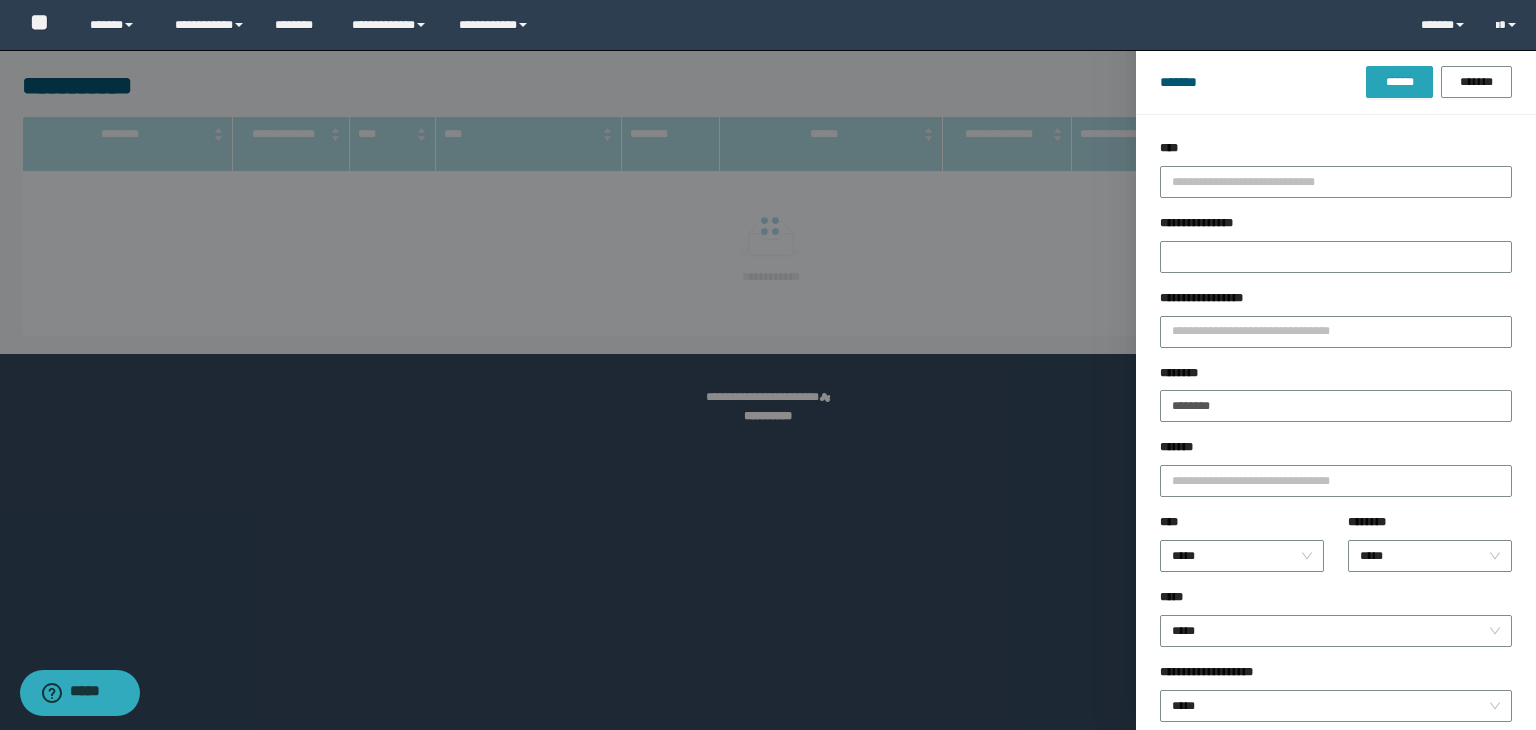 click on "******" at bounding box center (1399, 82) 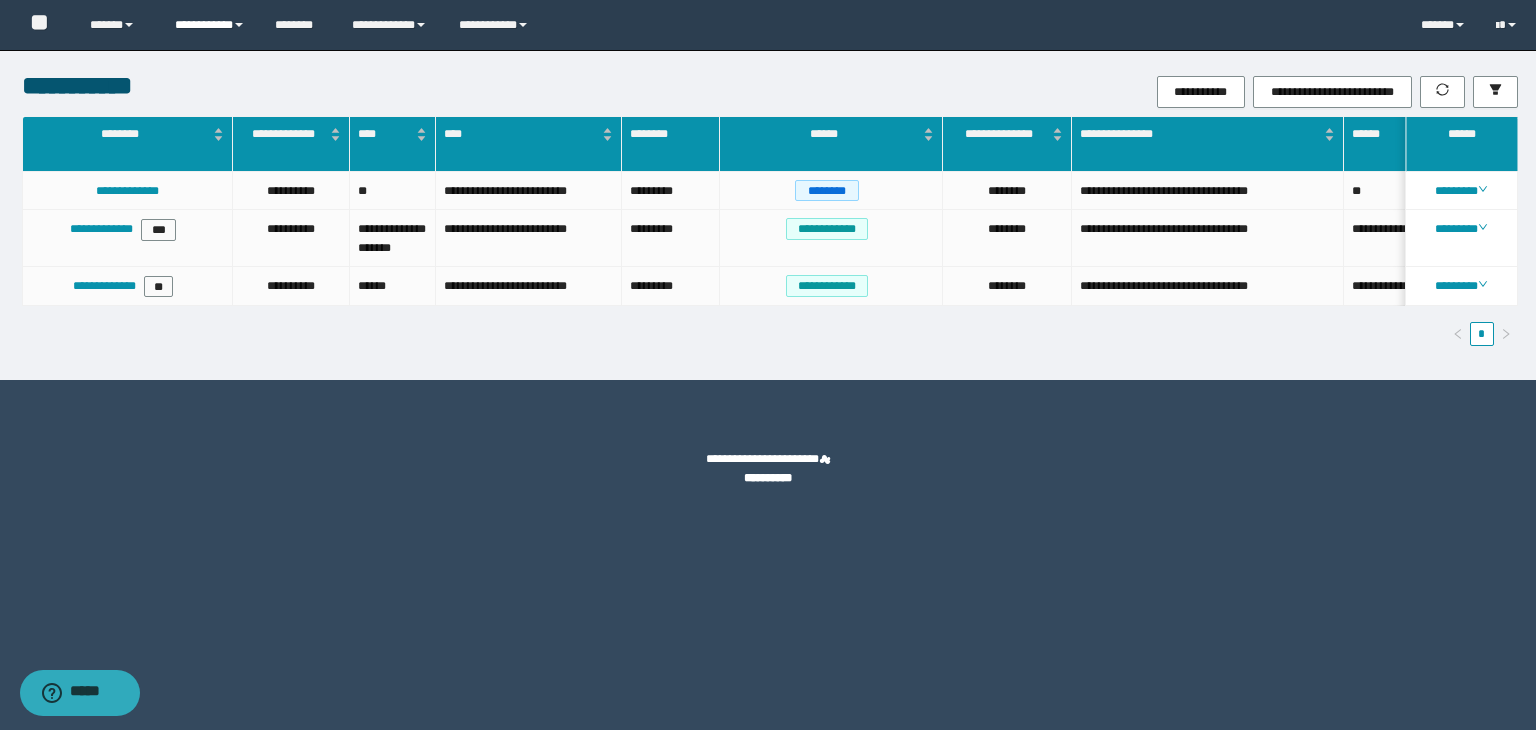 click on "**********" at bounding box center [210, 25] 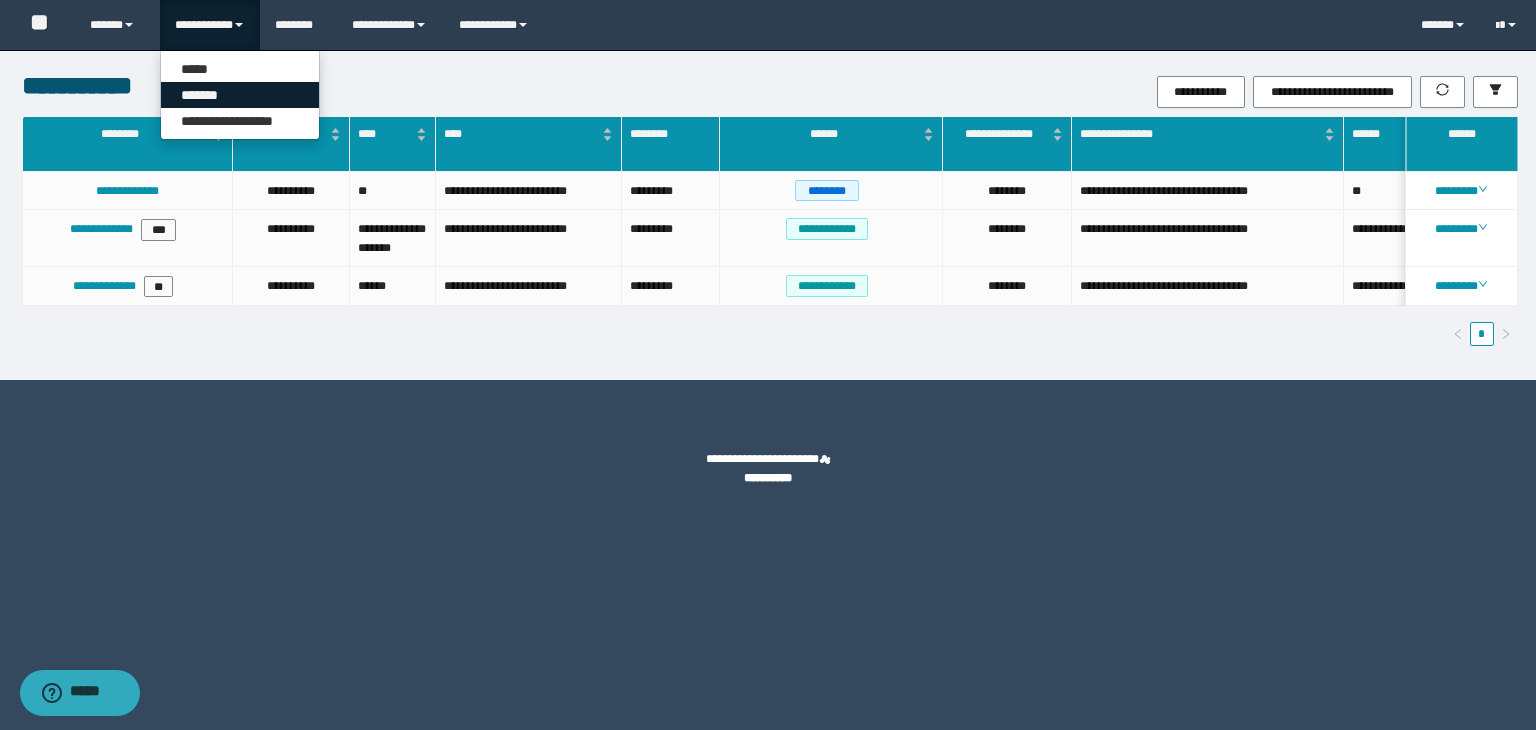 click on "*******" at bounding box center (240, 95) 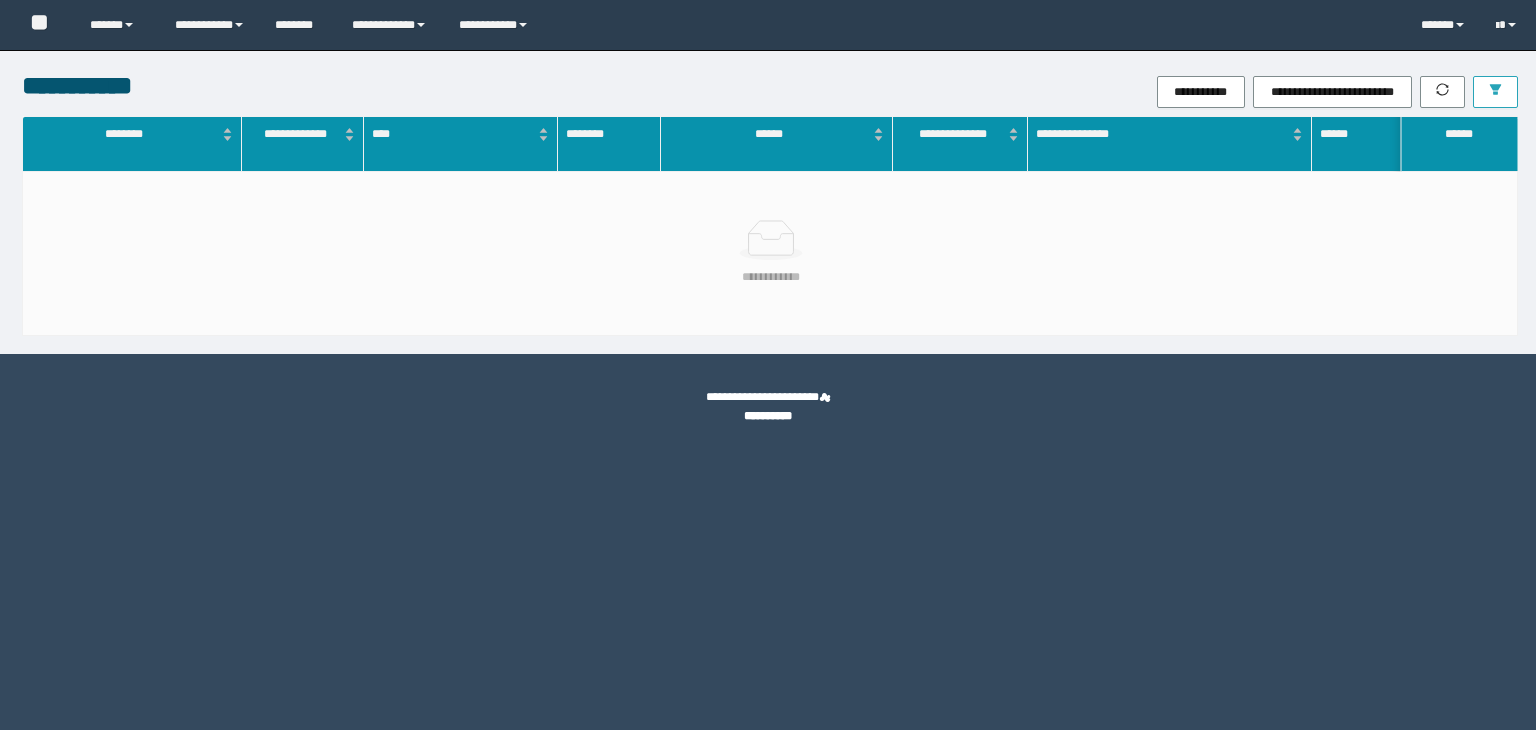 scroll, scrollTop: 0, scrollLeft: 0, axis: both 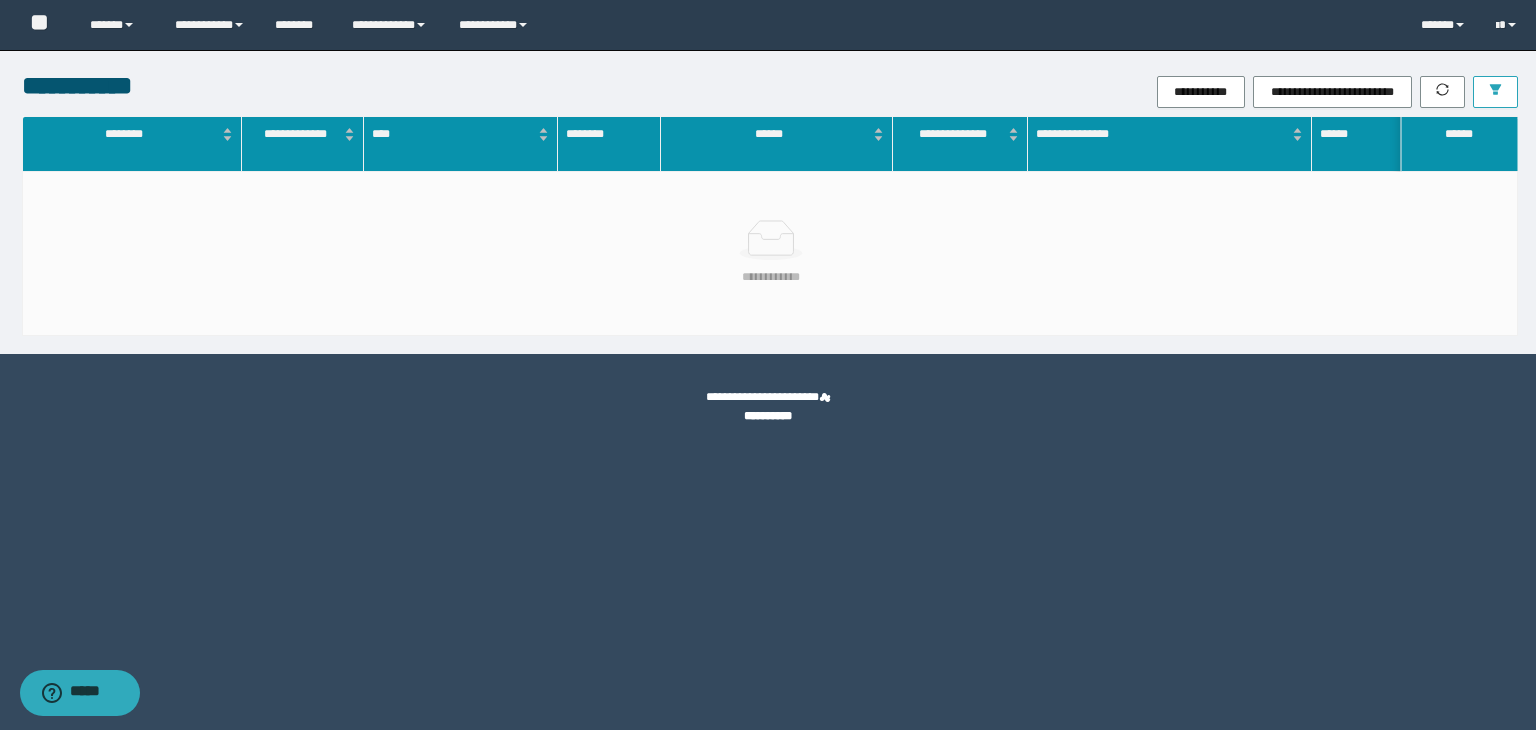 click at bounding box center [1495, 92] 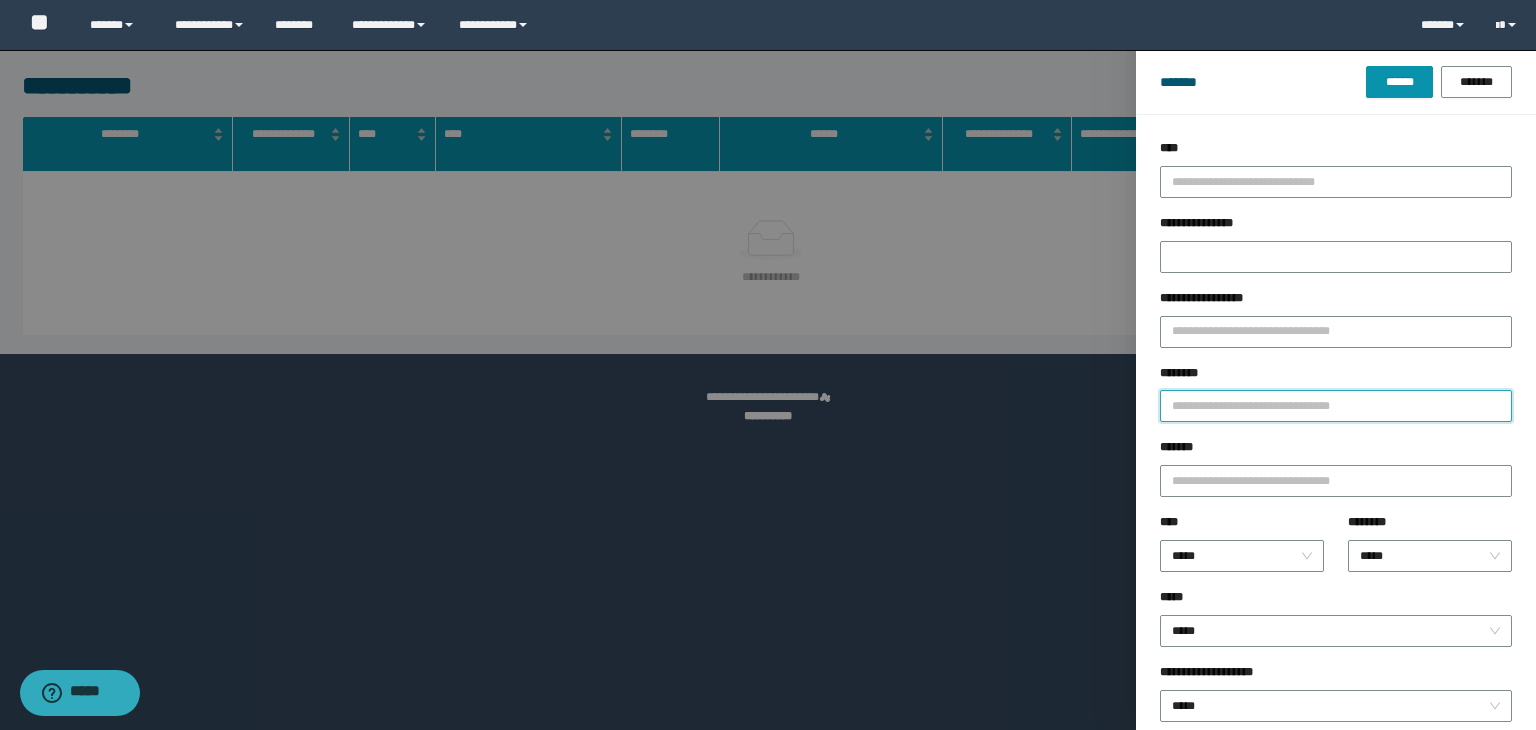 click on "********" at bounding box center (1336, 406) 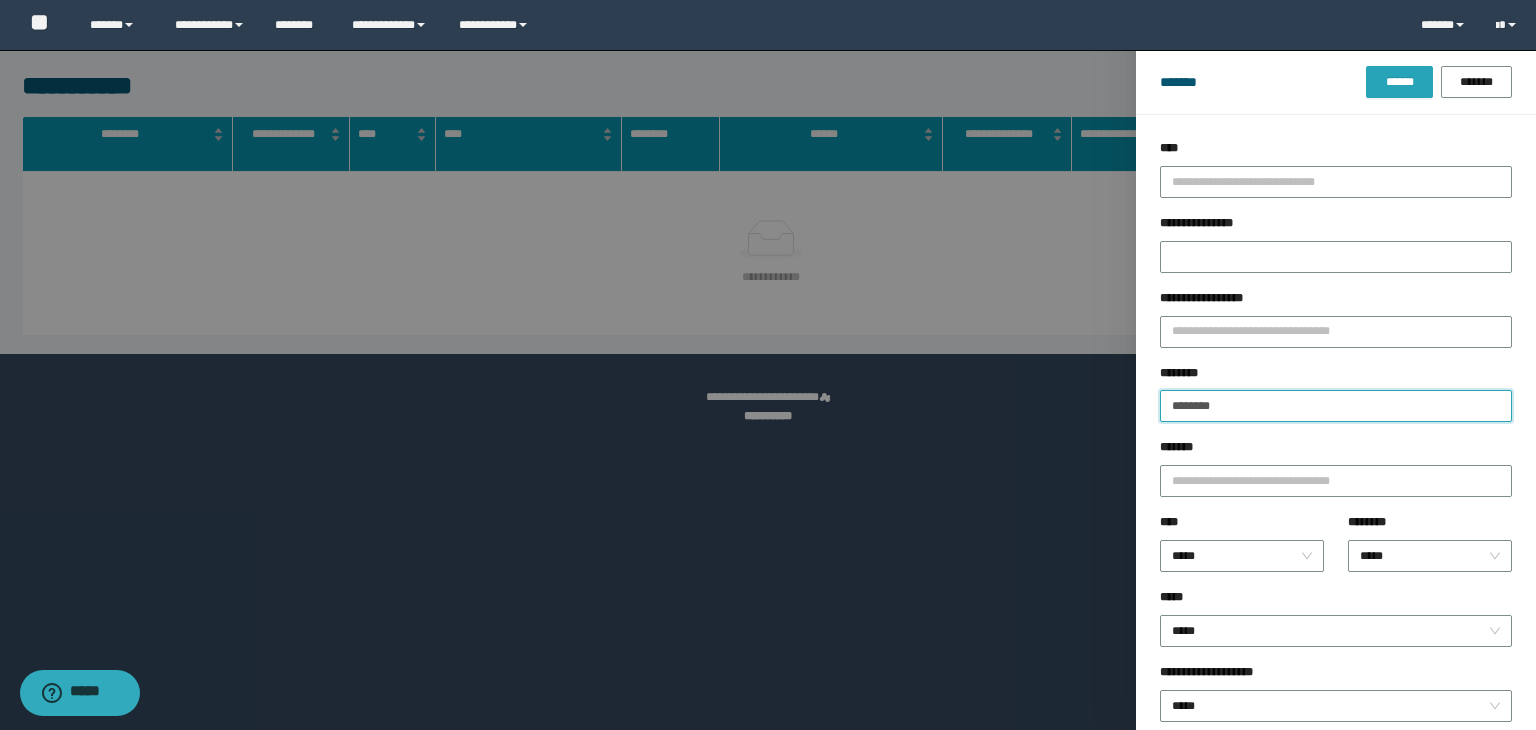 type on "********" 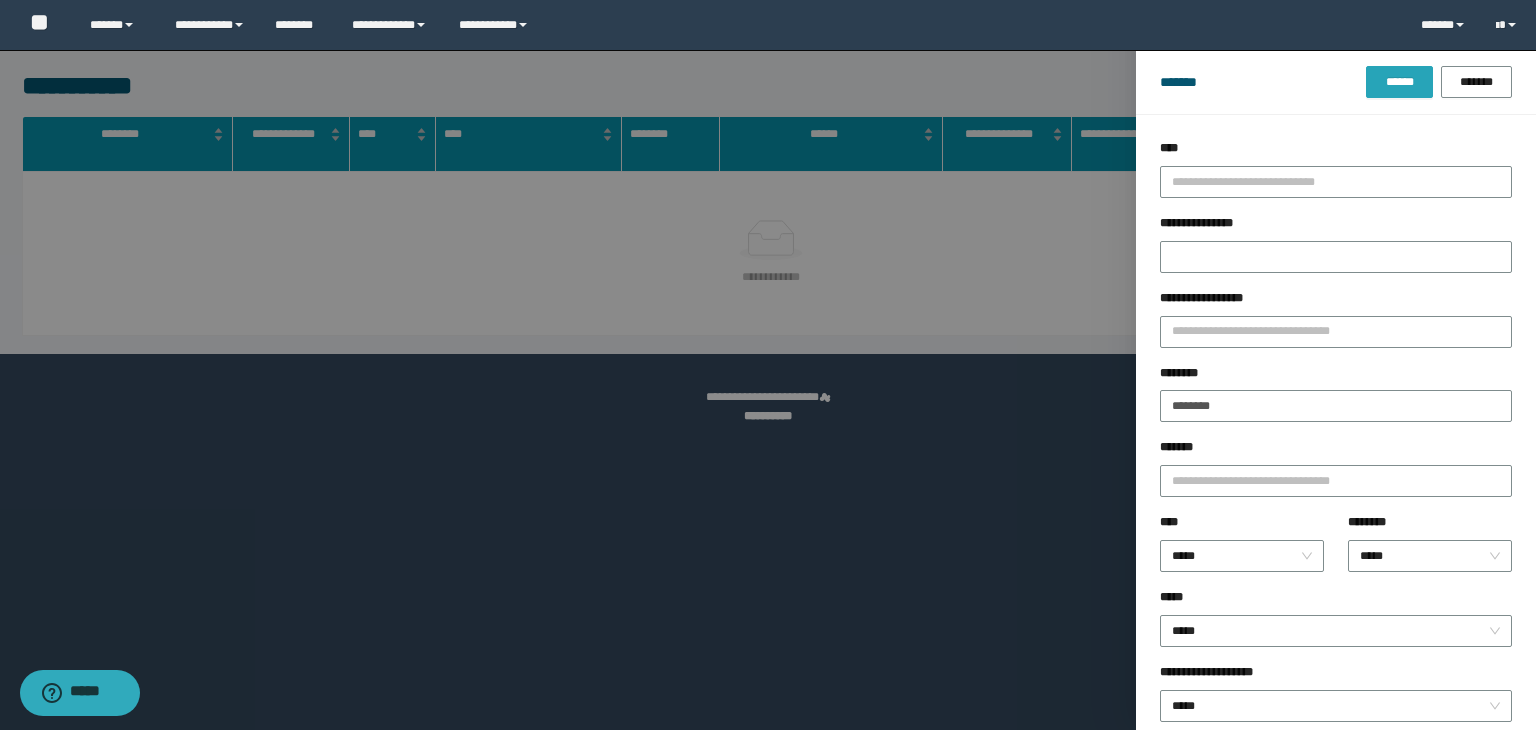 click on "******" at bounding box center [1399, 82] 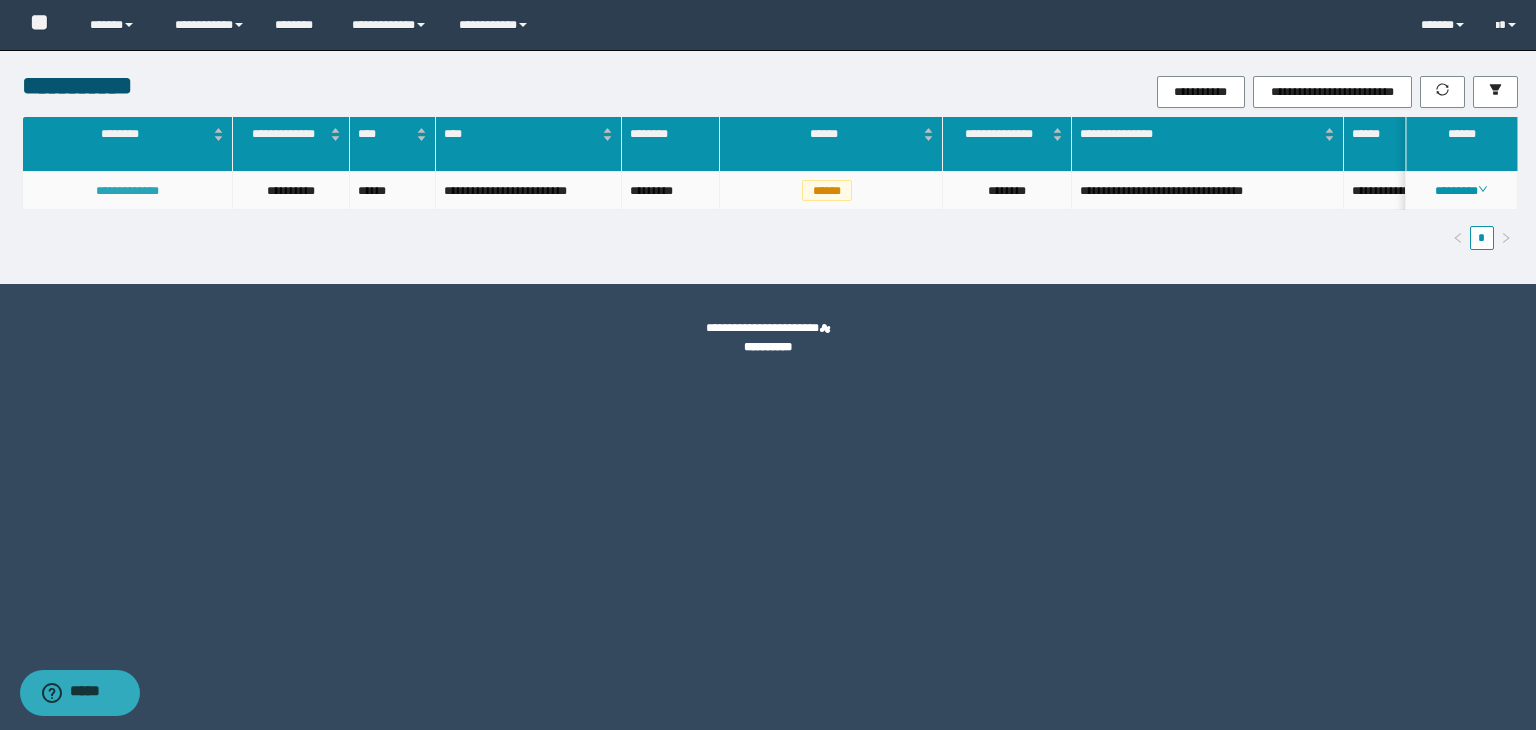 click on "**********" at bounding box center (127, 191) 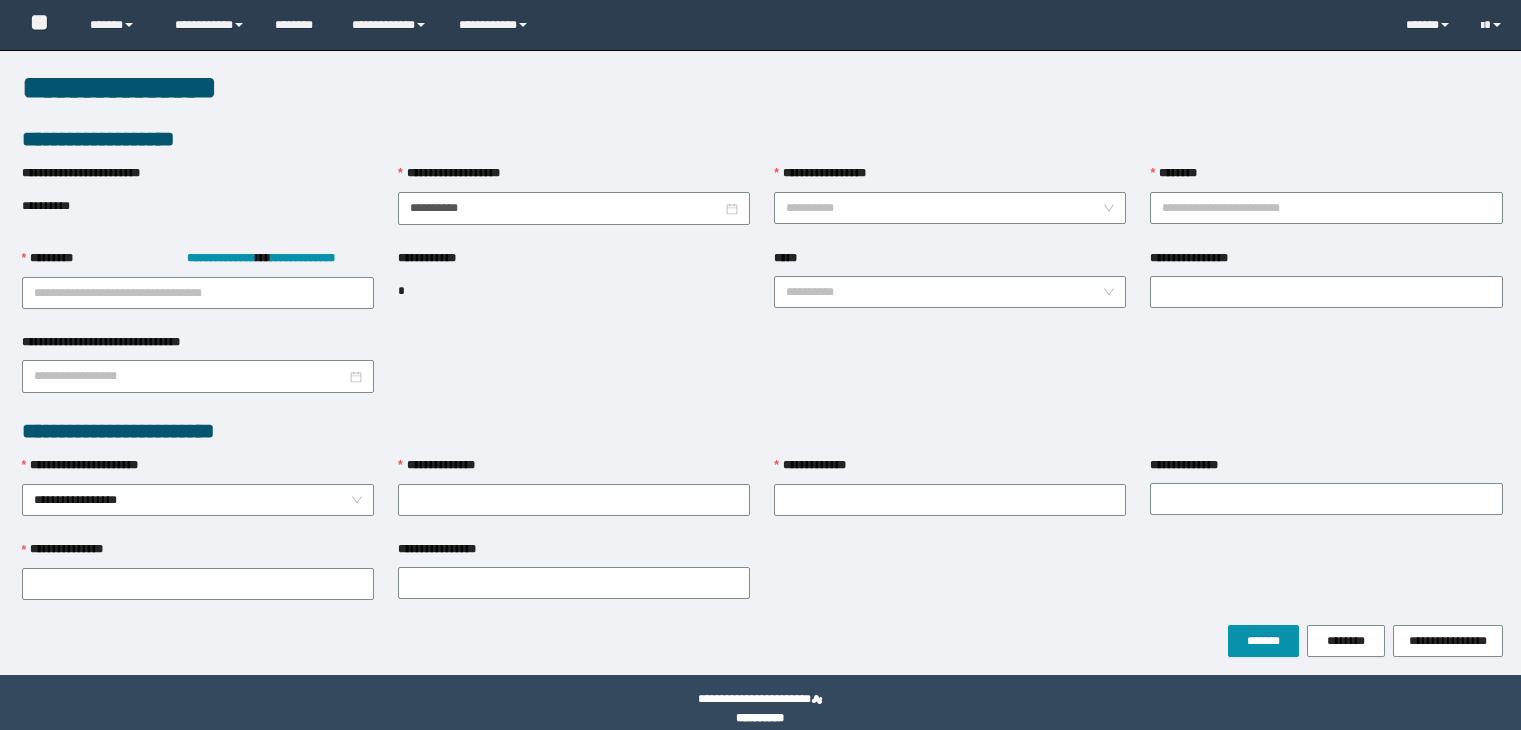 scroll, scrollTop: 0, scrollLeft: 0, axis: both 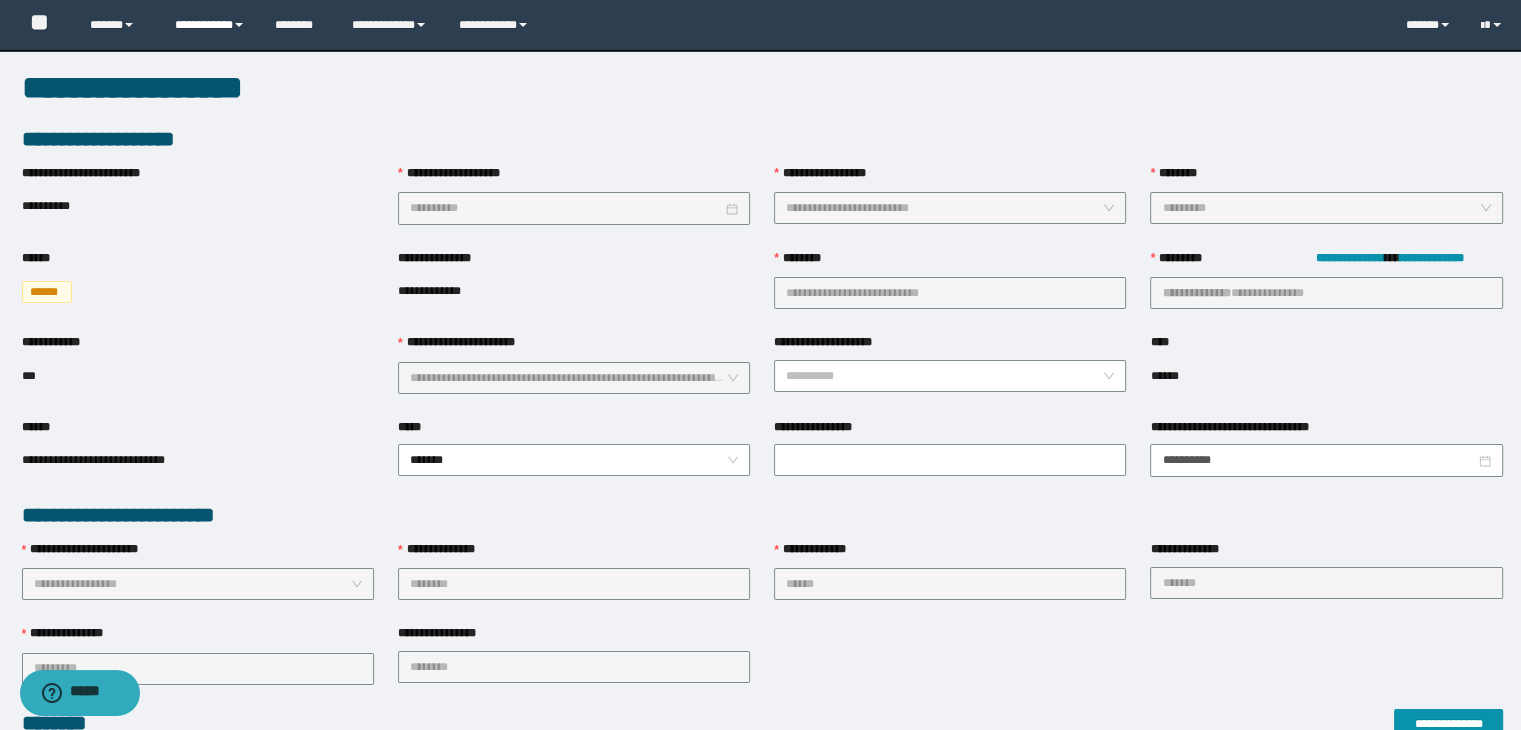 click on "**********" at bounding box center [210, 25] 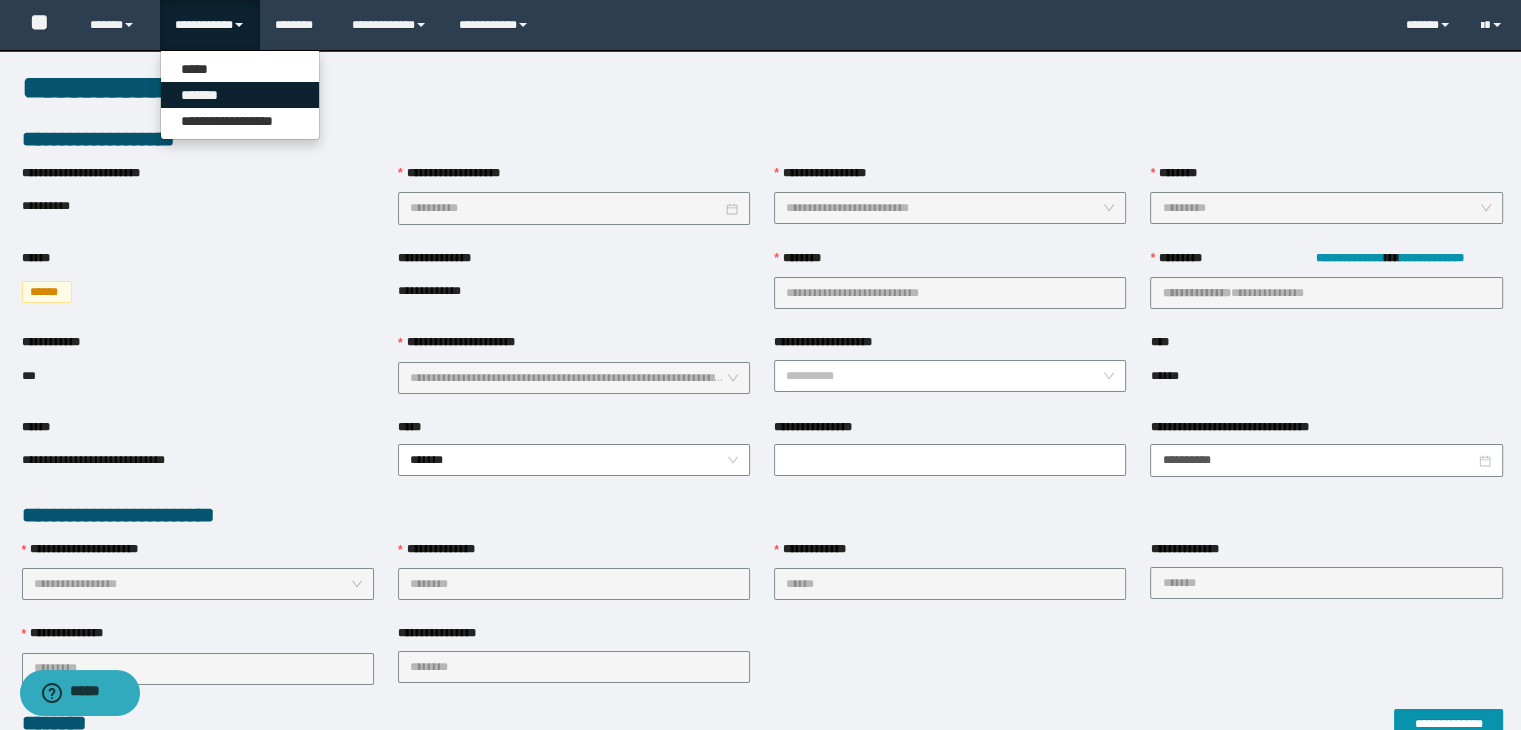 click on "*******" at bounding box center [240, 95] 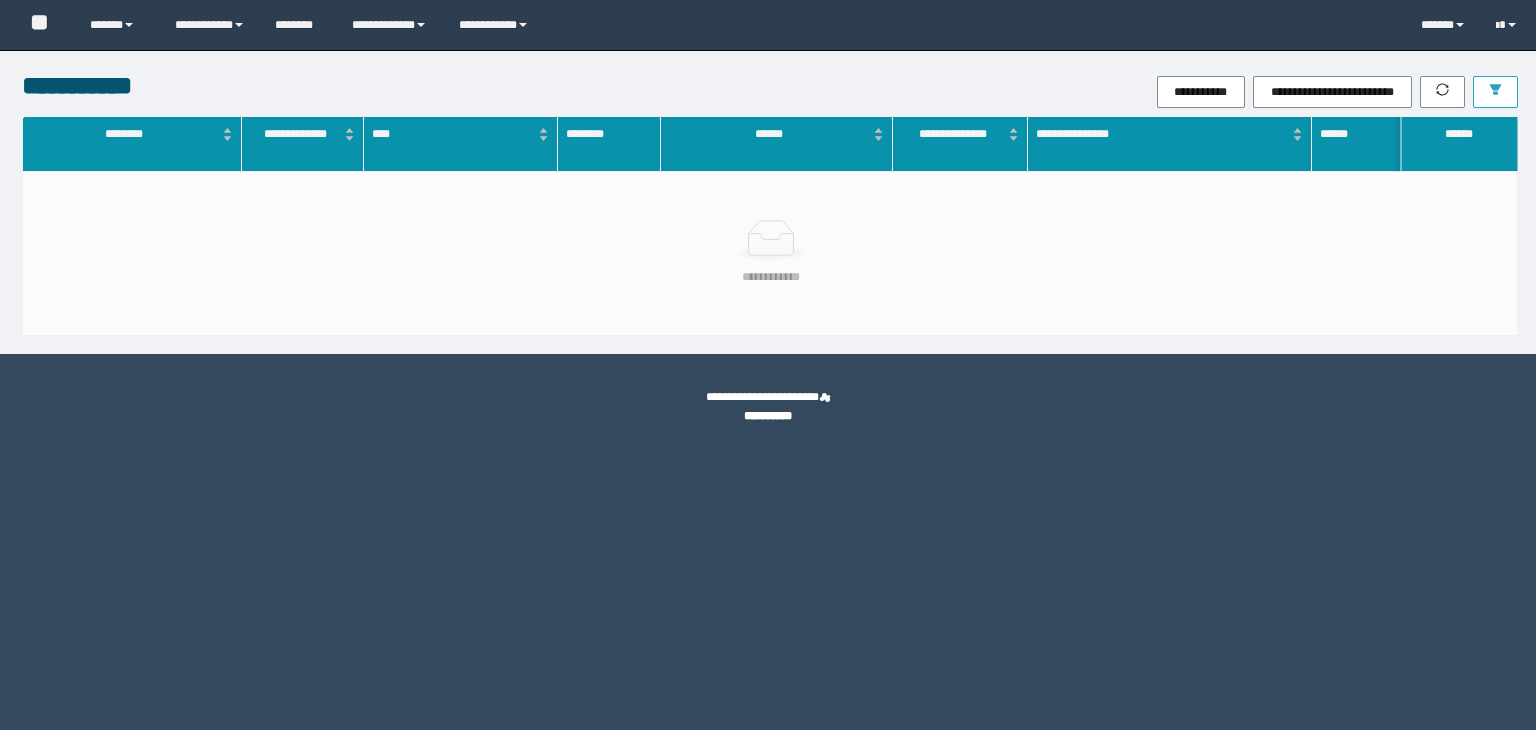 scroll, scrollTop: 0, scrollLeft: 0, axis: both 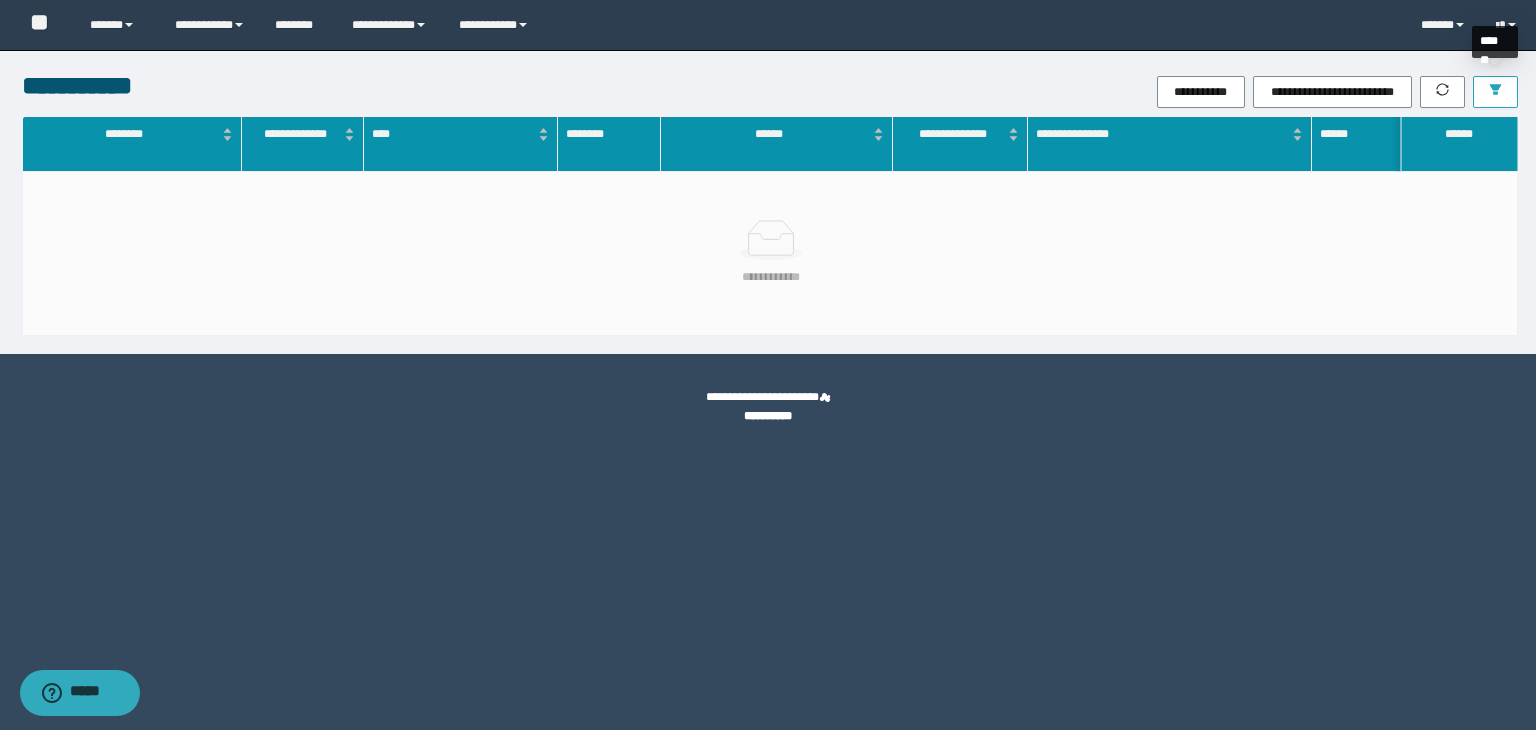 click 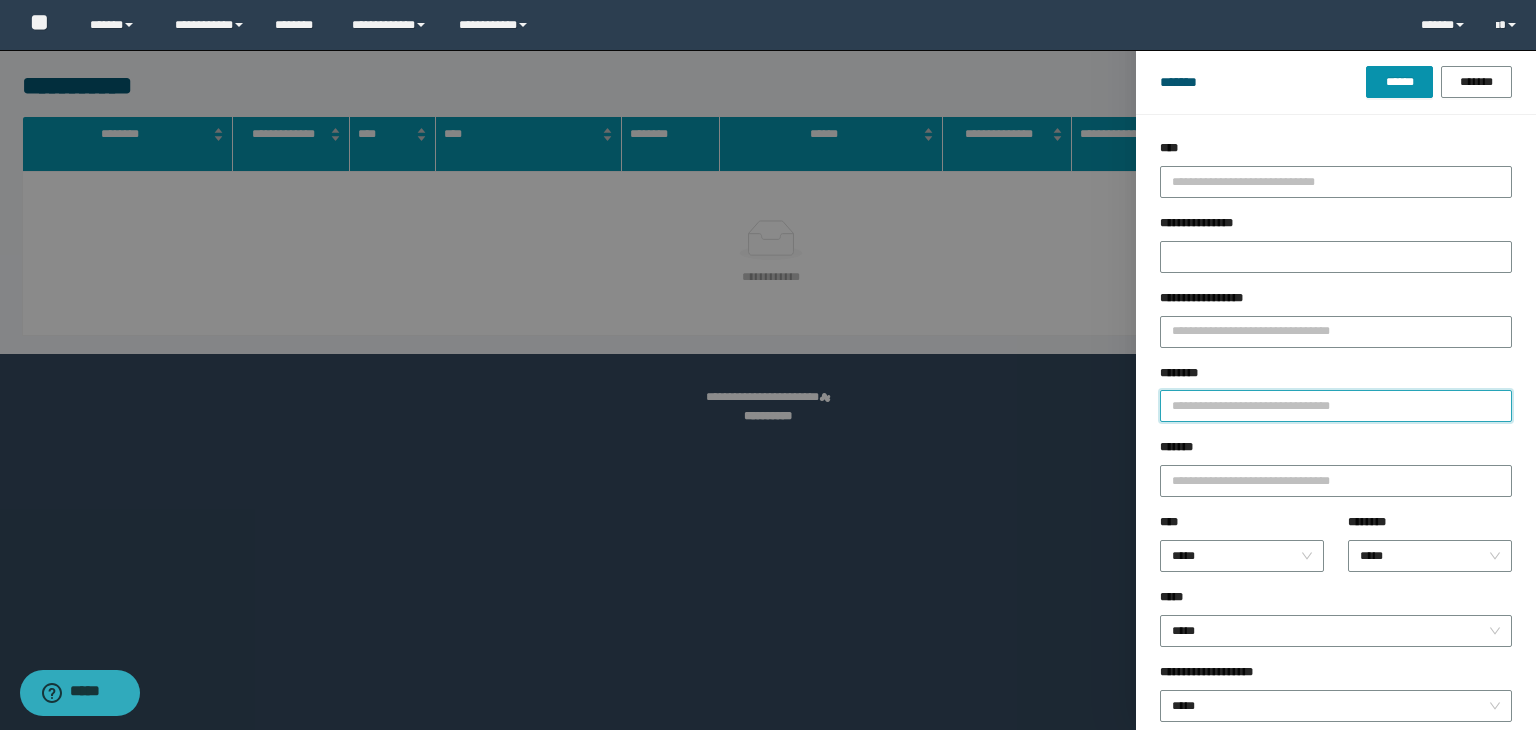 click on "********" at bounding box center (1336, 406) 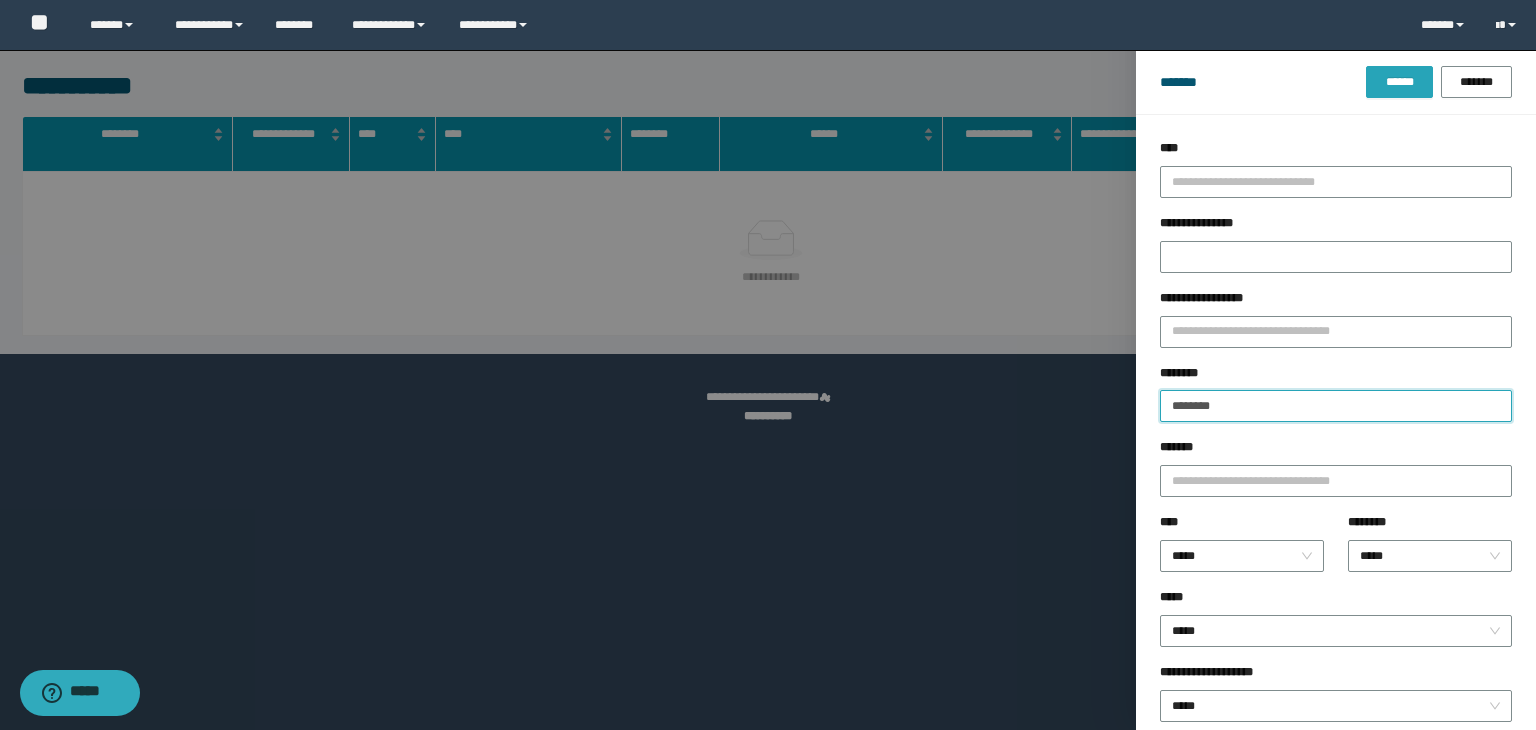type on "********" 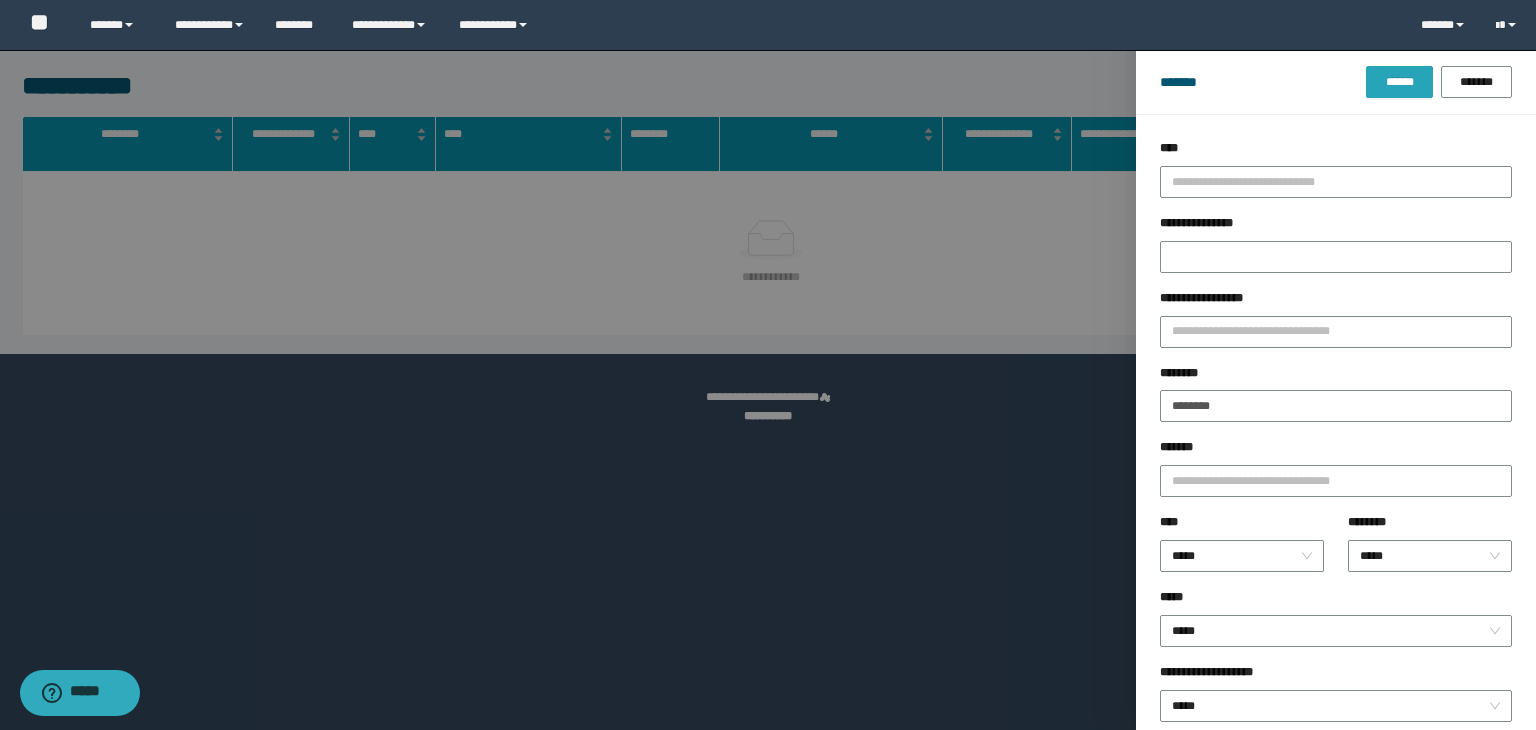 click on "******" at bounding box center (1399, 82) 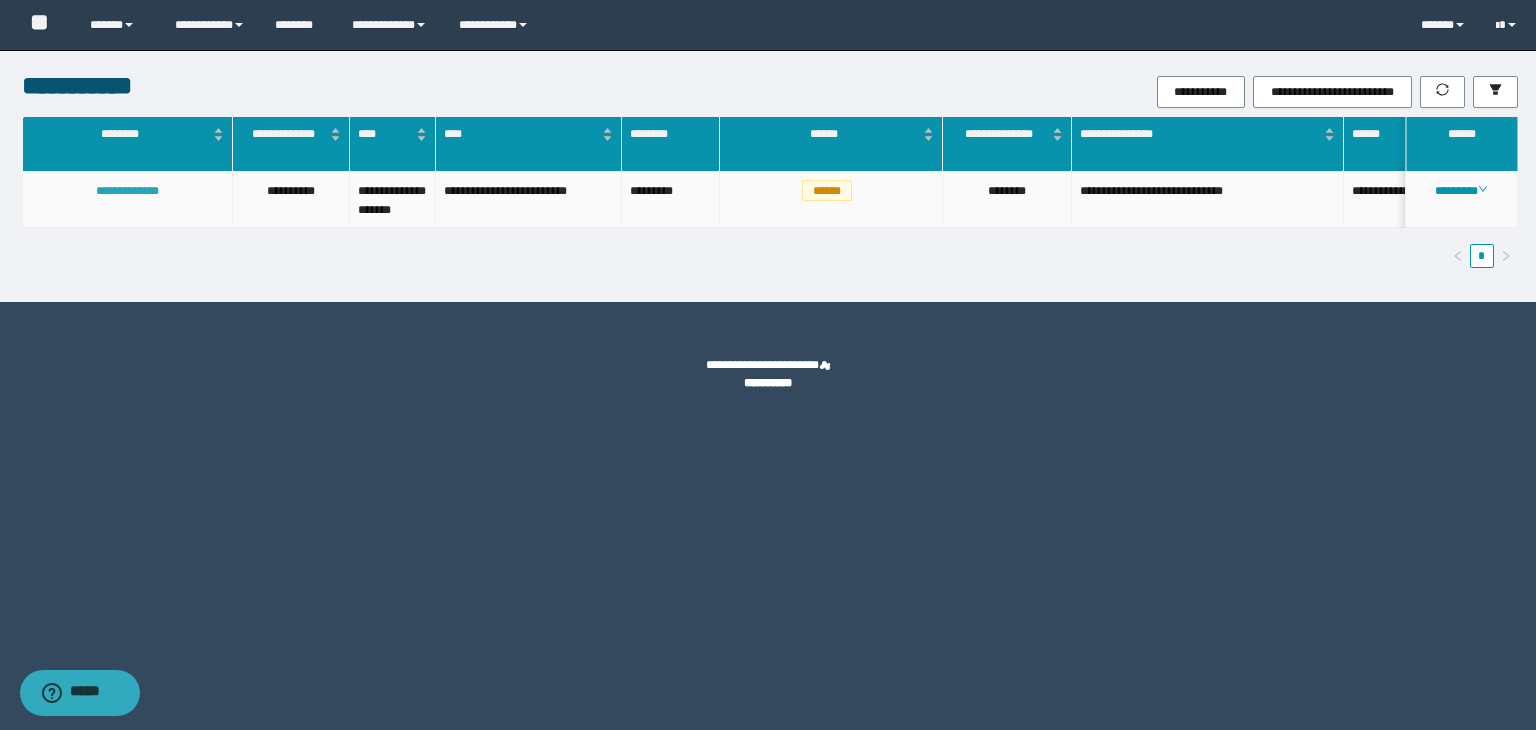 click on "**********" at bounding box center [127, 191] 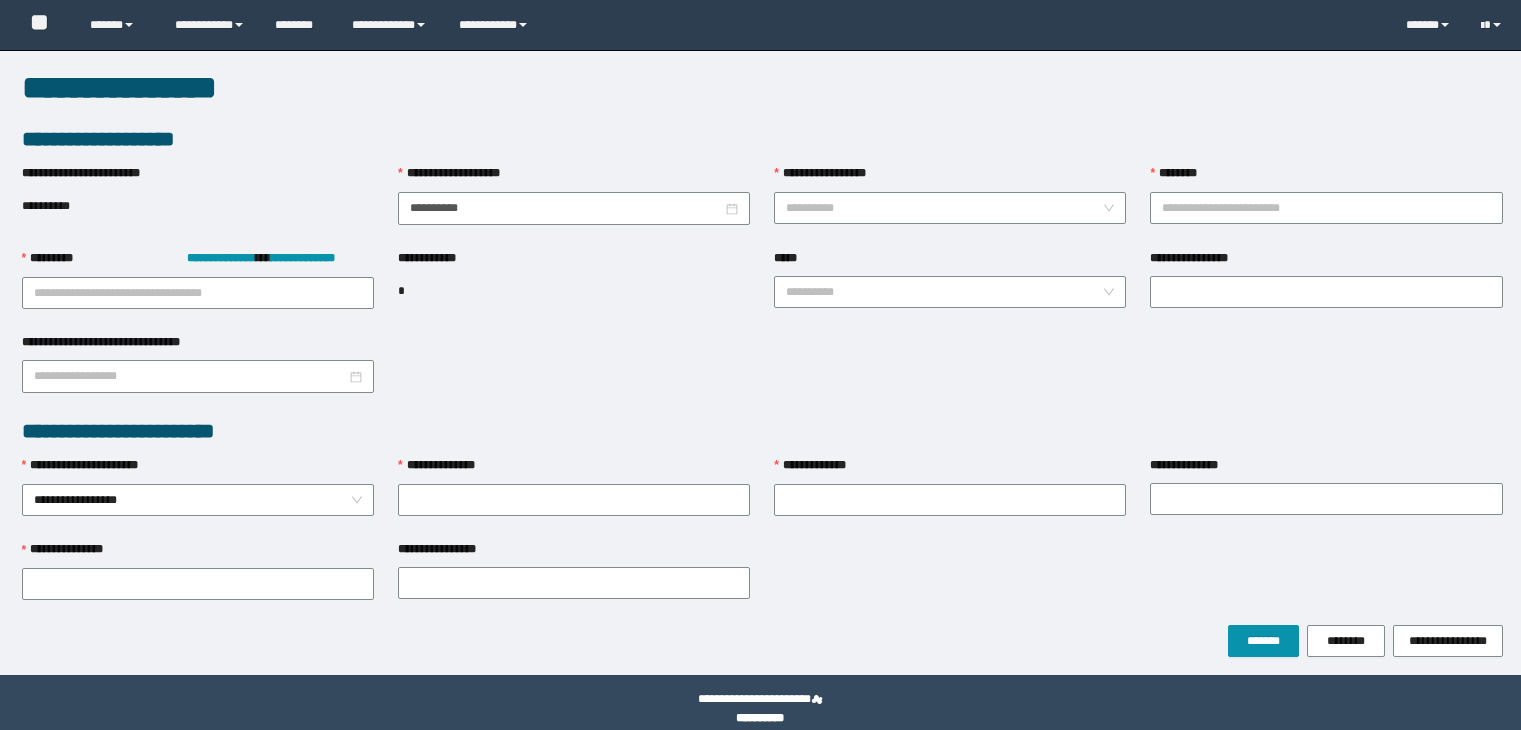 scroll, scrollTop: 0, scrollLeft: 0, axis: both 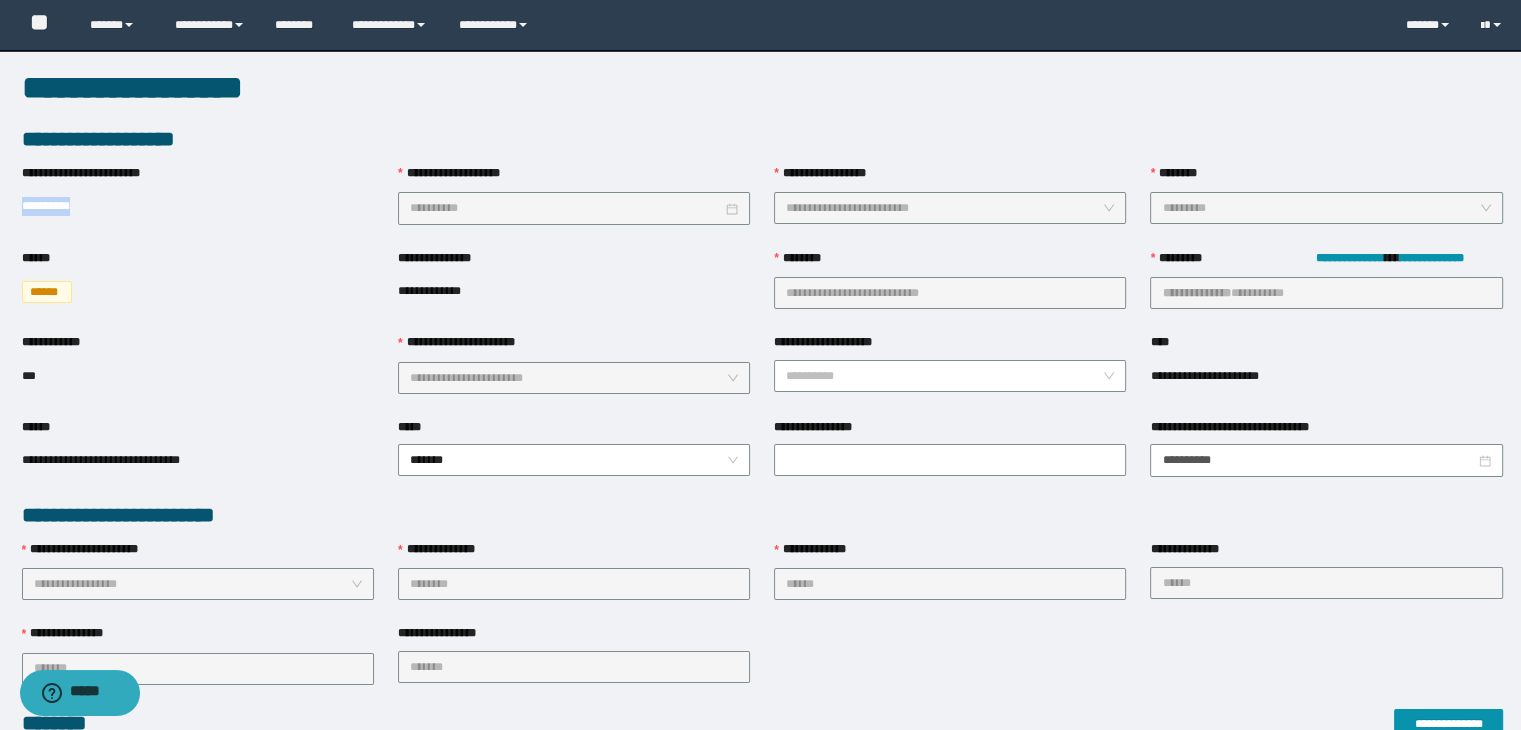 drag, startPoint x: 82, startPoint y: 207, endPoint x: 0, endPoint y: 192, distance: 83.360664 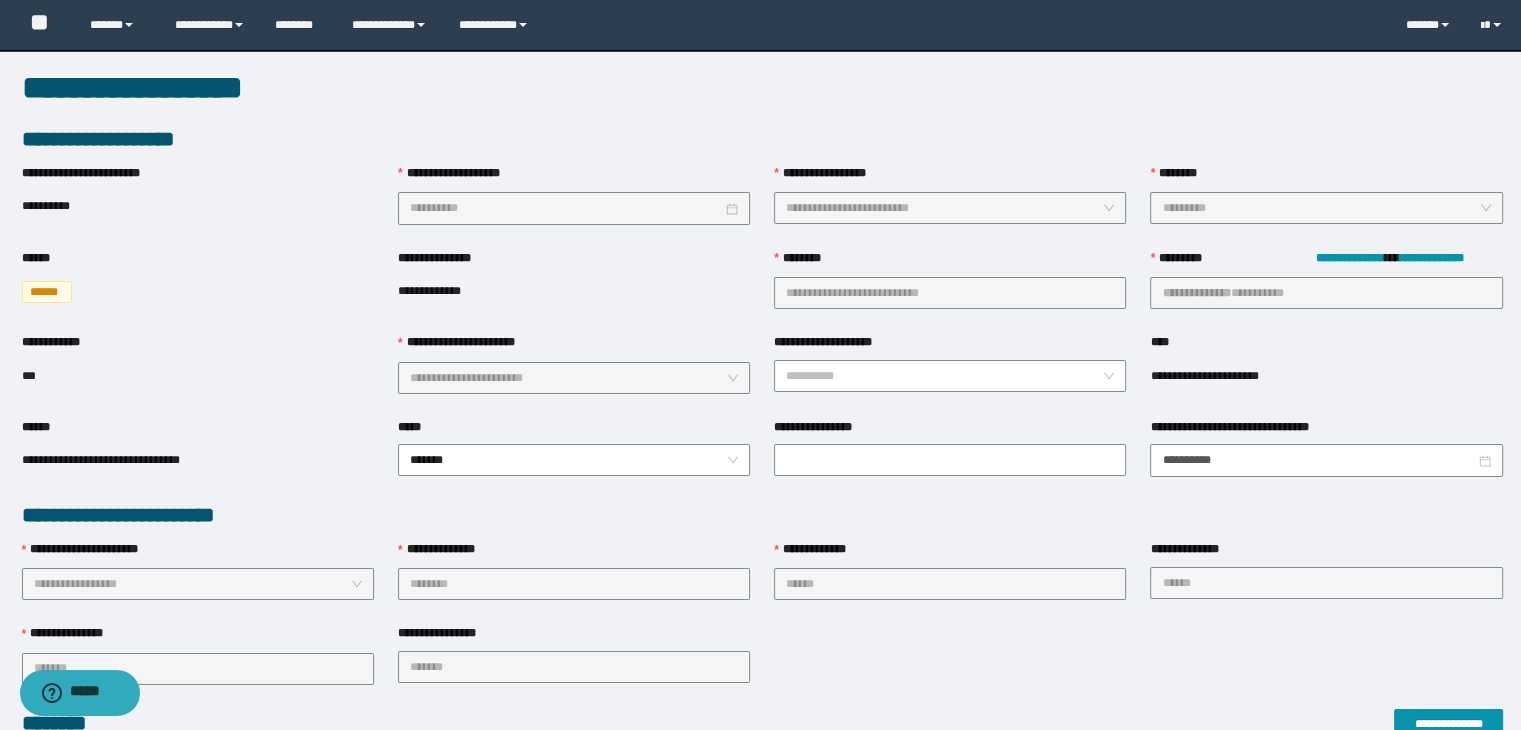 click on "**********" at bounding box center (574, 291) 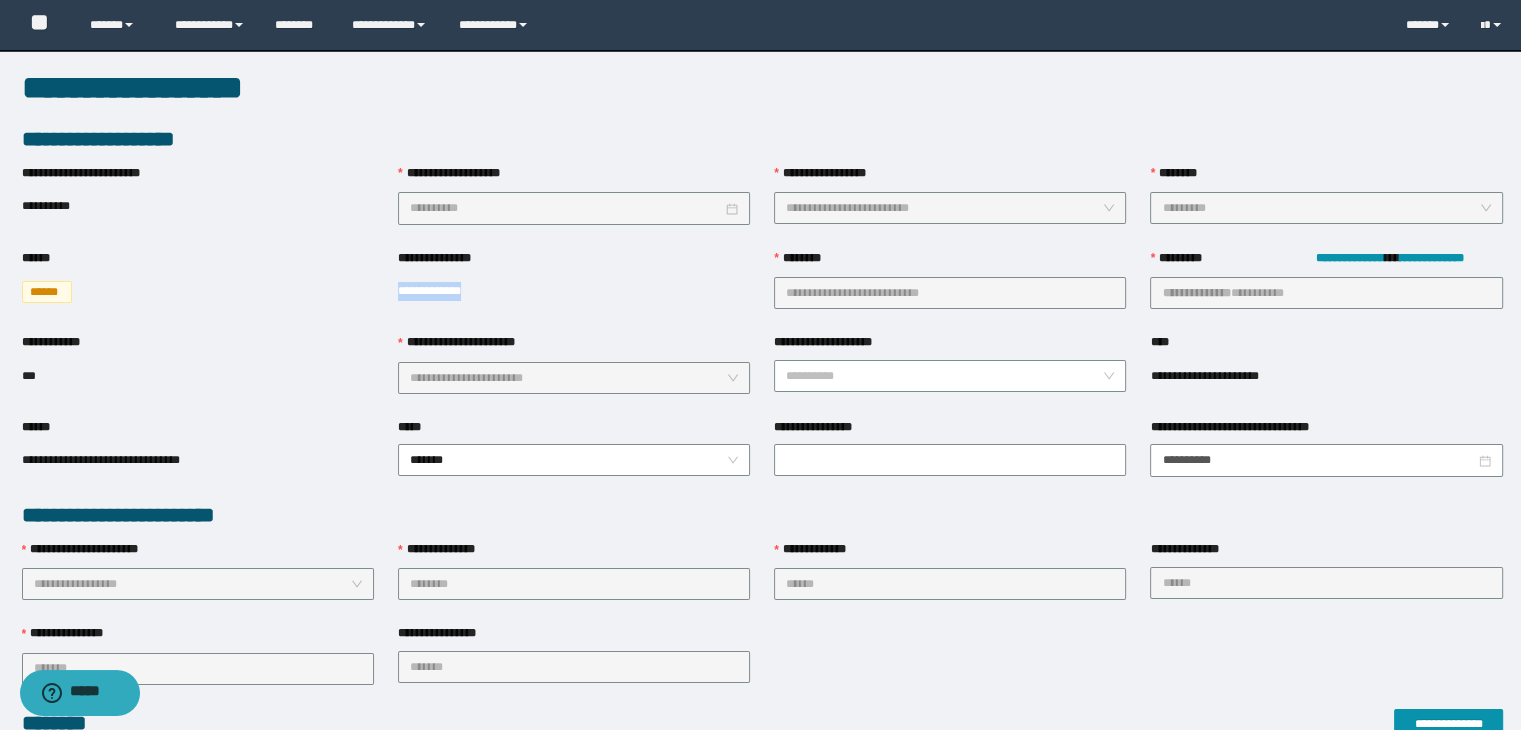 drag, startPoint x: 487, startPoint y: 289, endPoint x: 392, endPoint y: 293, distance: 95.084175 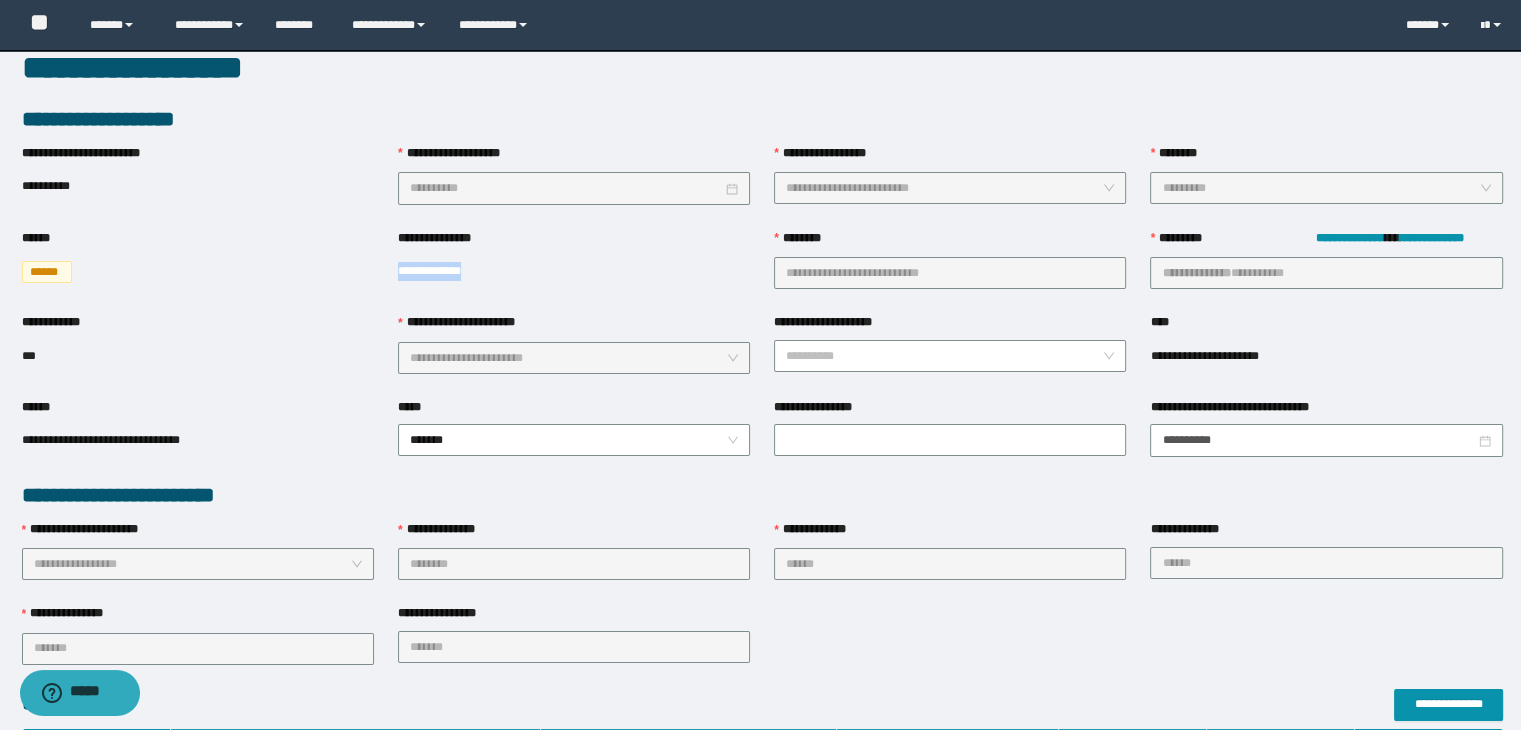scroll, scrollTop: 500, scrollLeft: 0, axis: vertical 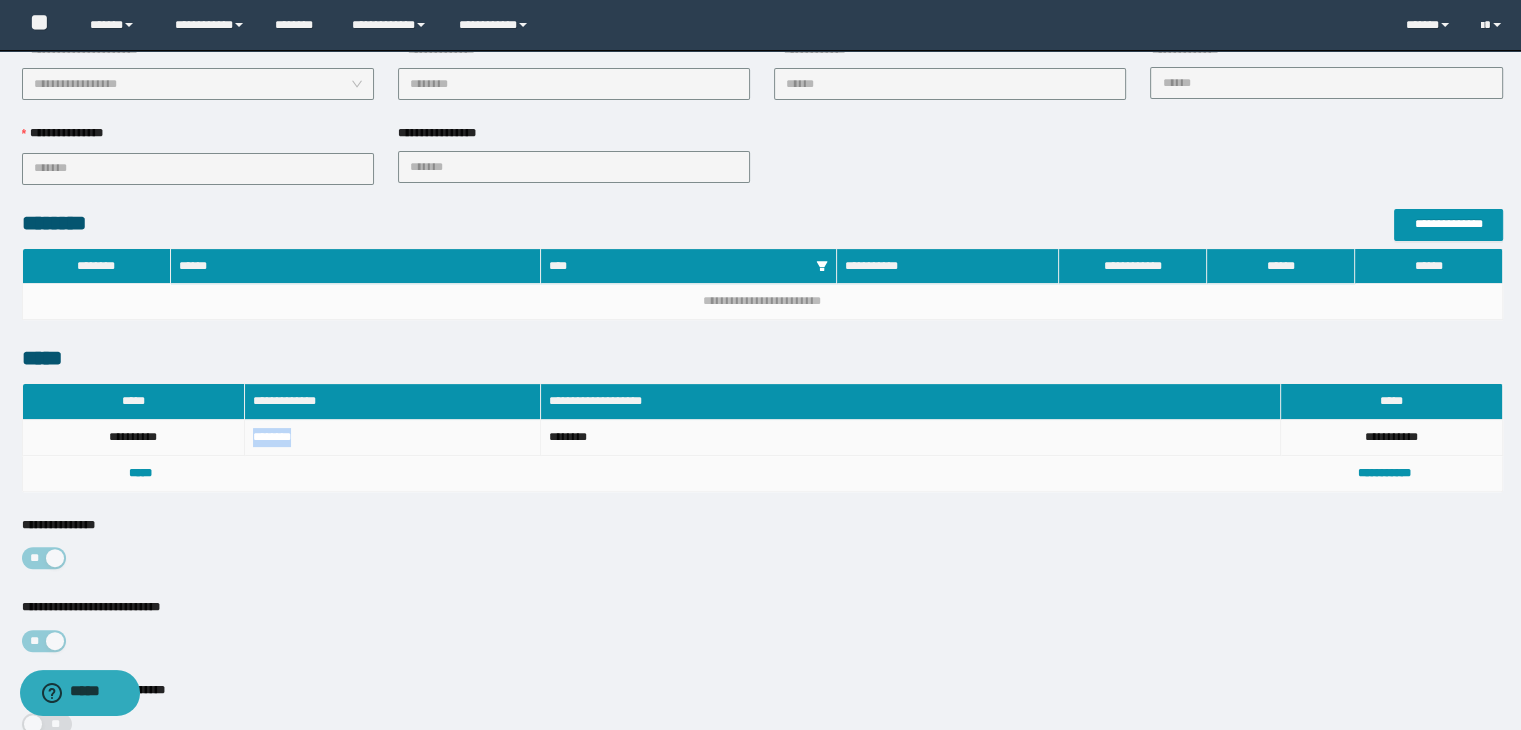drag, startPoint x: 302, startPoint y: 429, endPoint x: 249, endPoint y: 433, distance: 53.15073 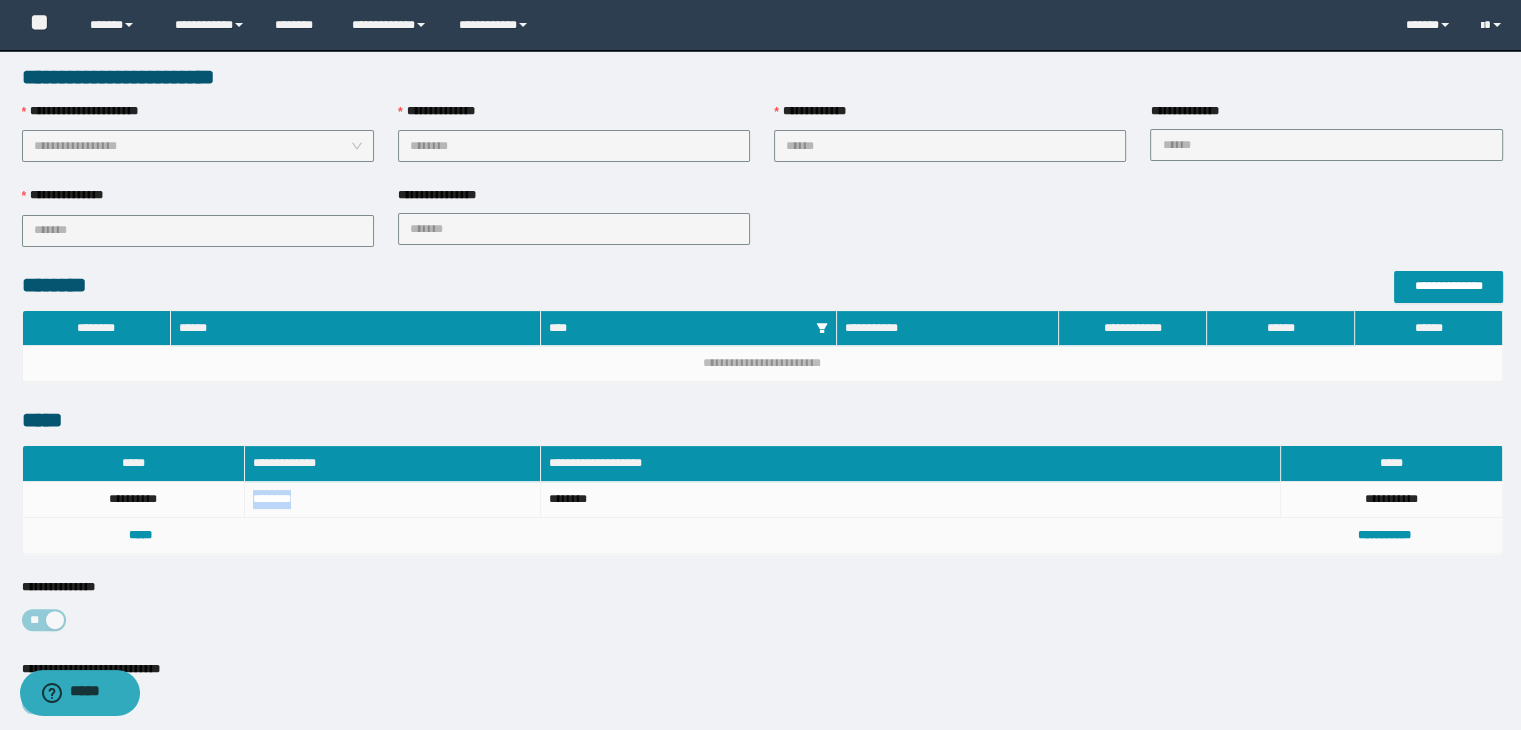 scroll, scrollTop: 200, scrollLeft: 0, axis: vertical 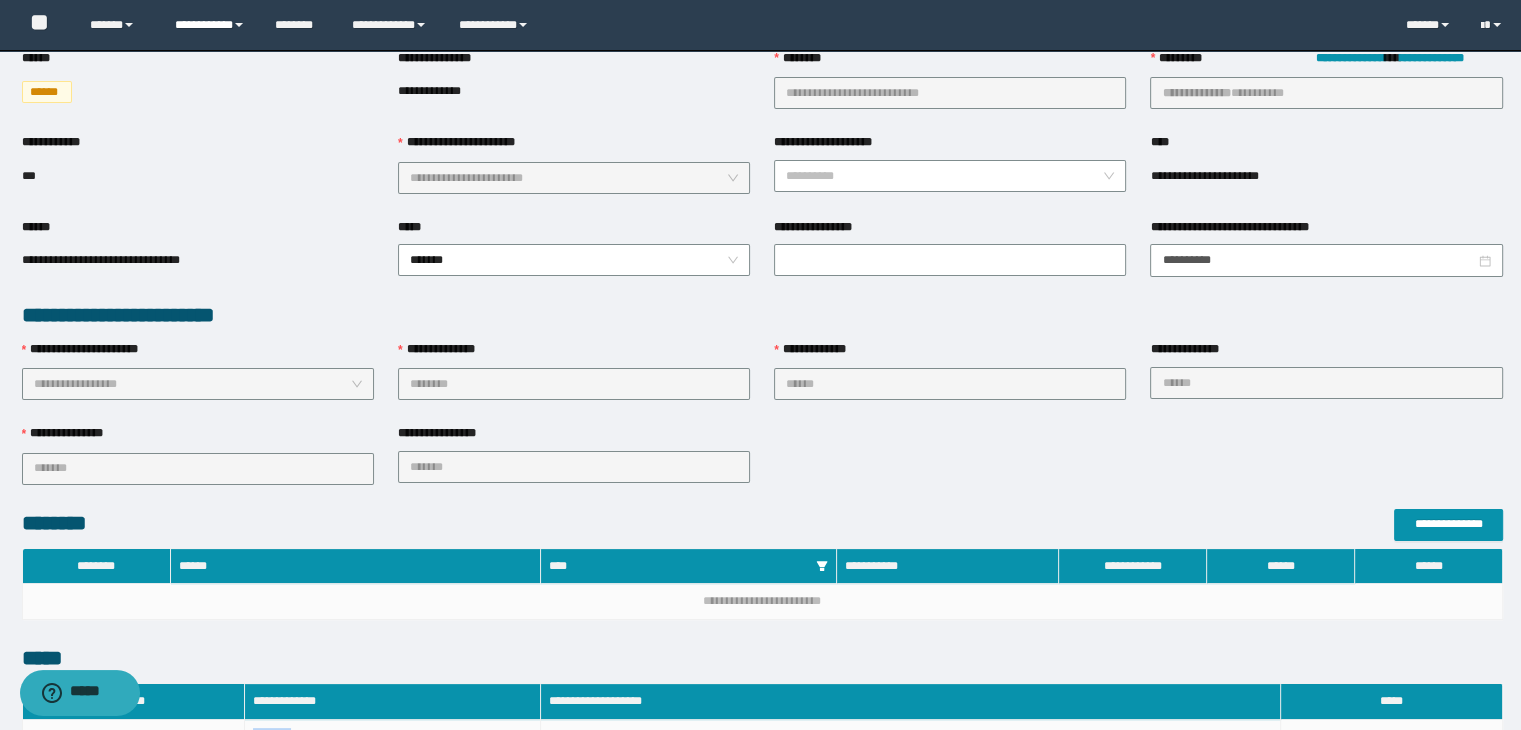 click on "**********" at bounding box center [210, 25] 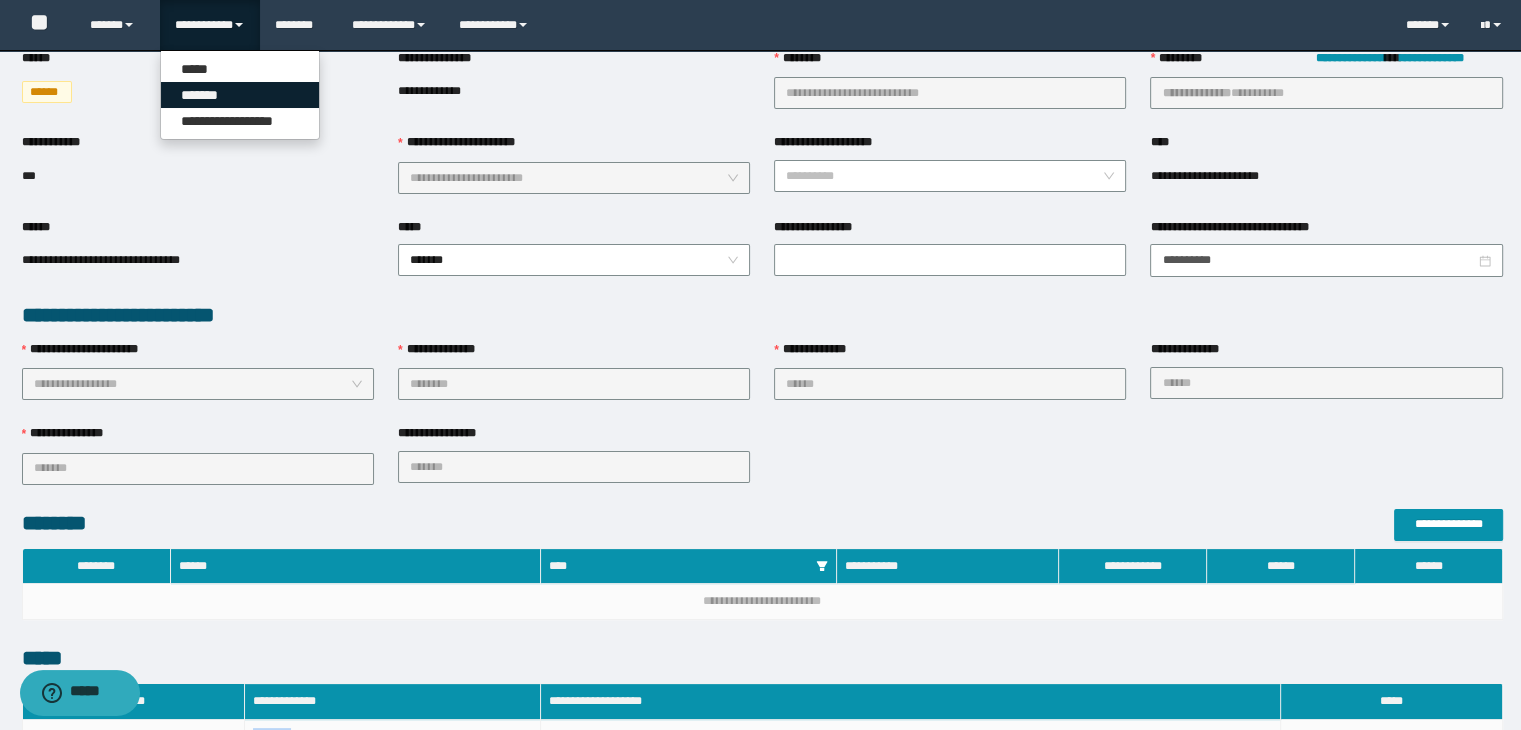 click on "*******" at bounding box center [240, 95] 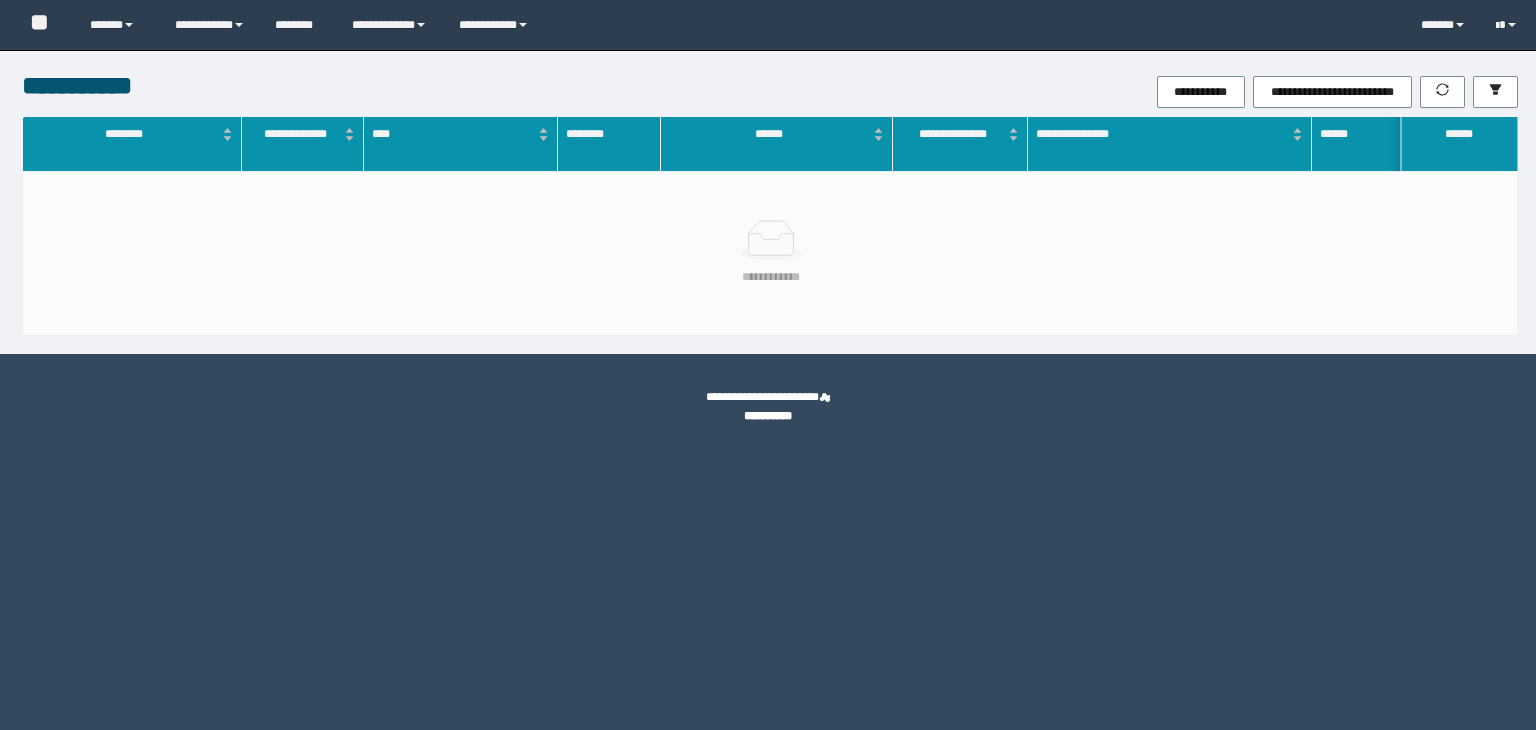 scroll, scrollTop: 0, scrollLeft: 0, axis: both 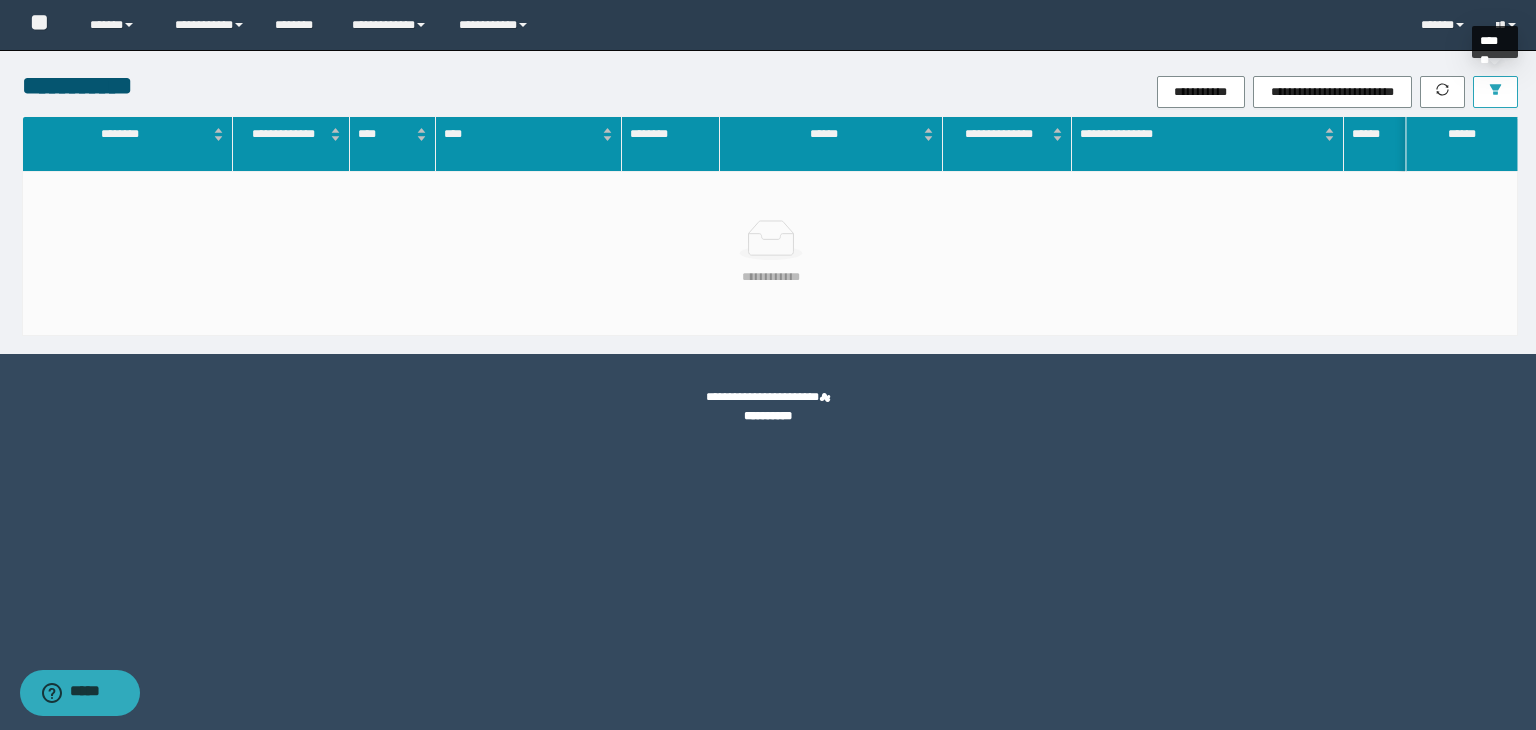 click at bounding box center [1495, 92] 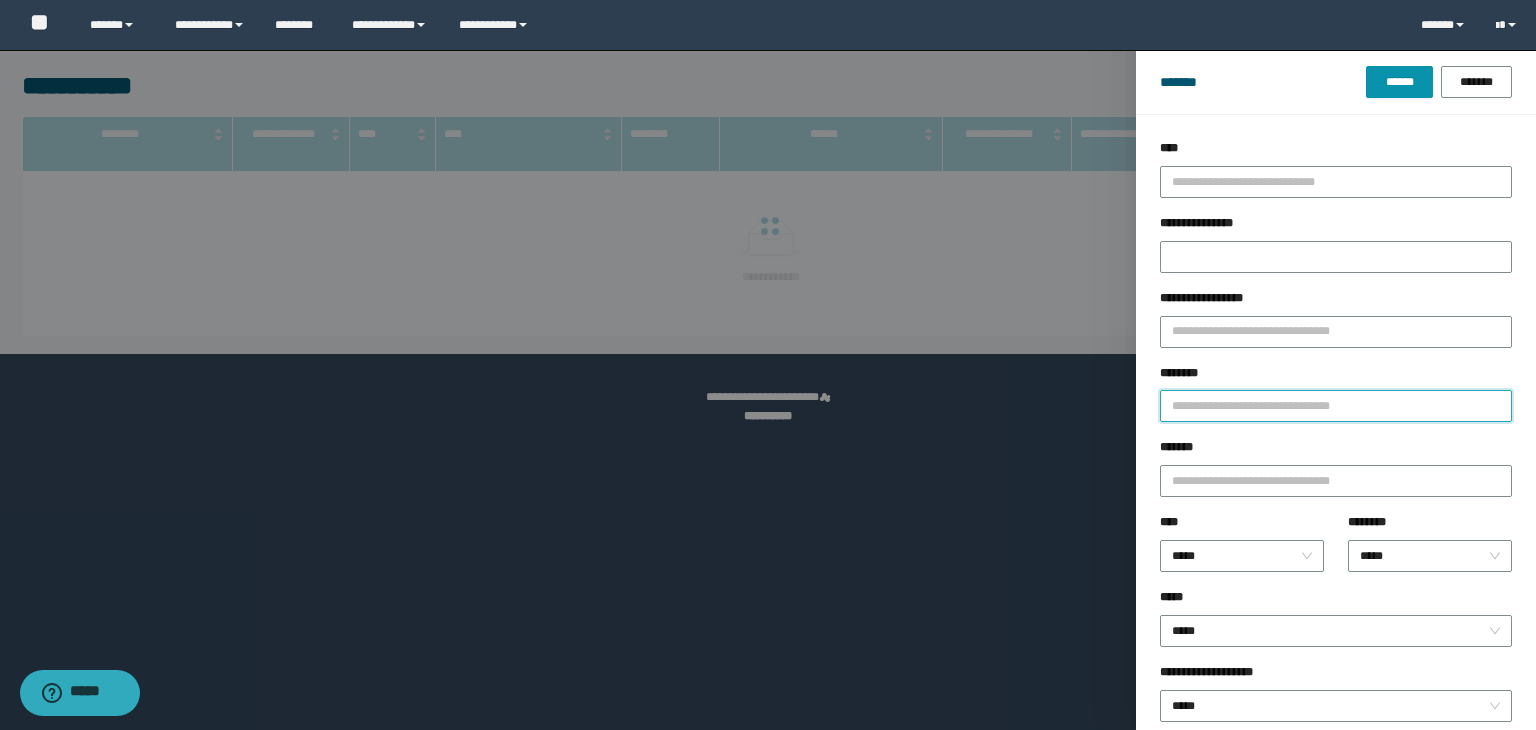 click on "********" at bounding box center [1336, 406] 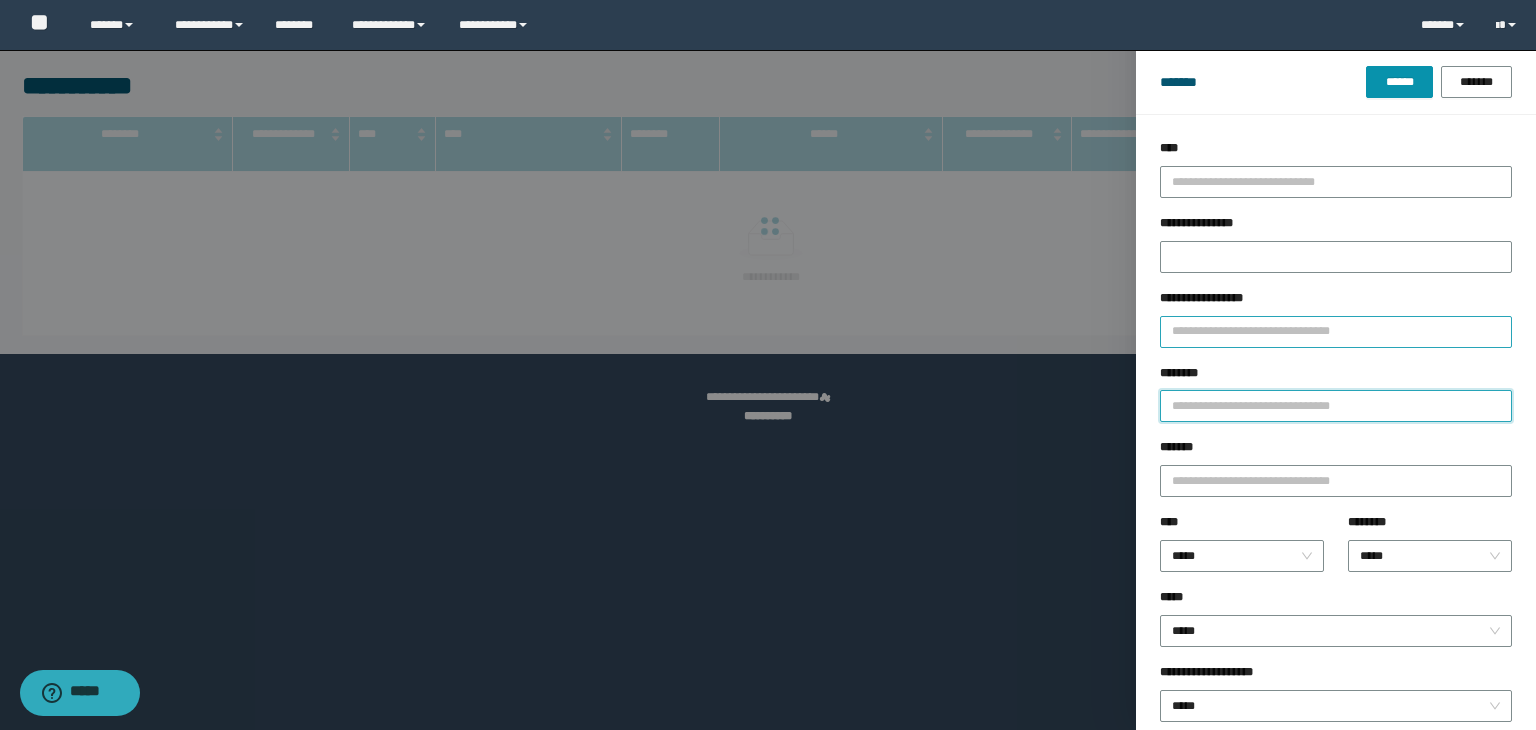 paste on "********" 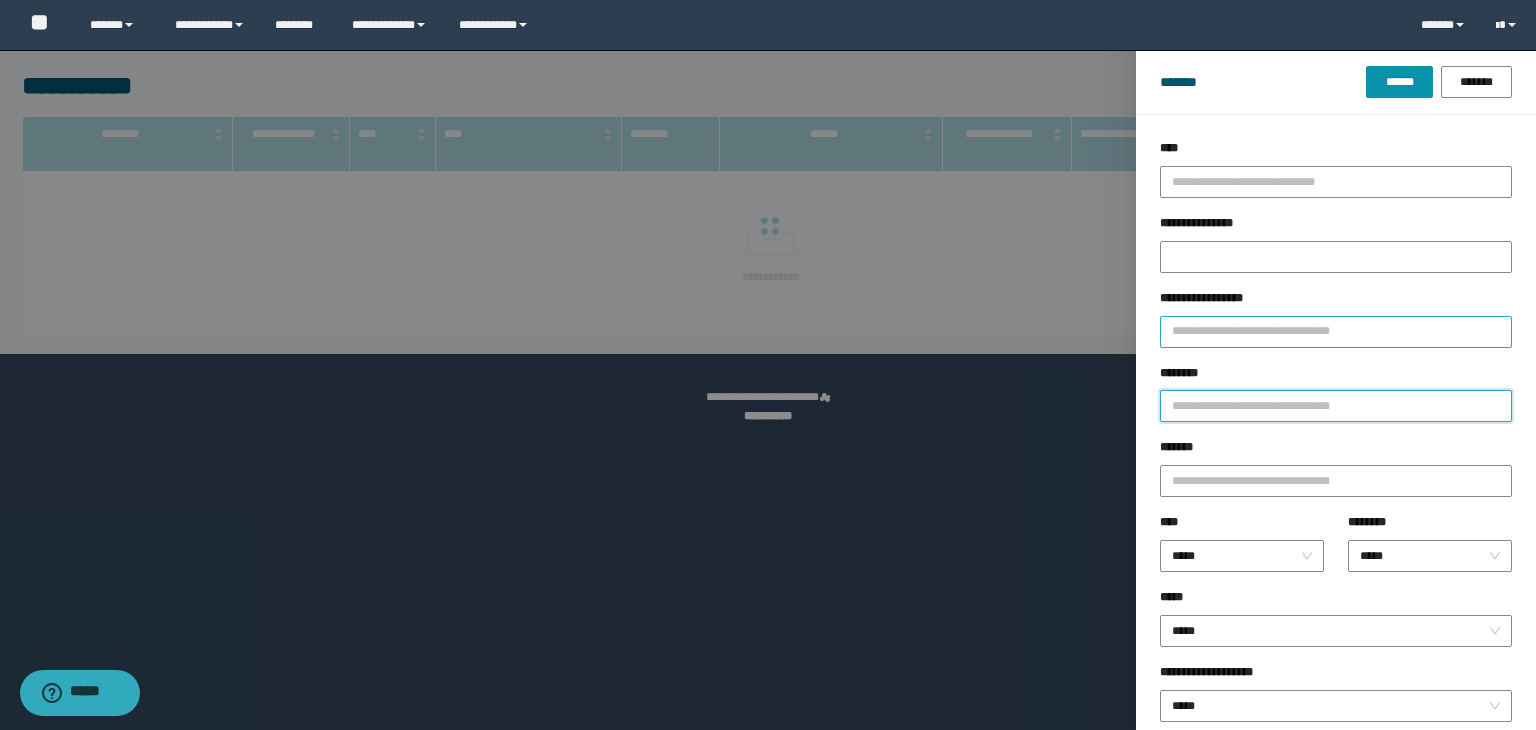 type 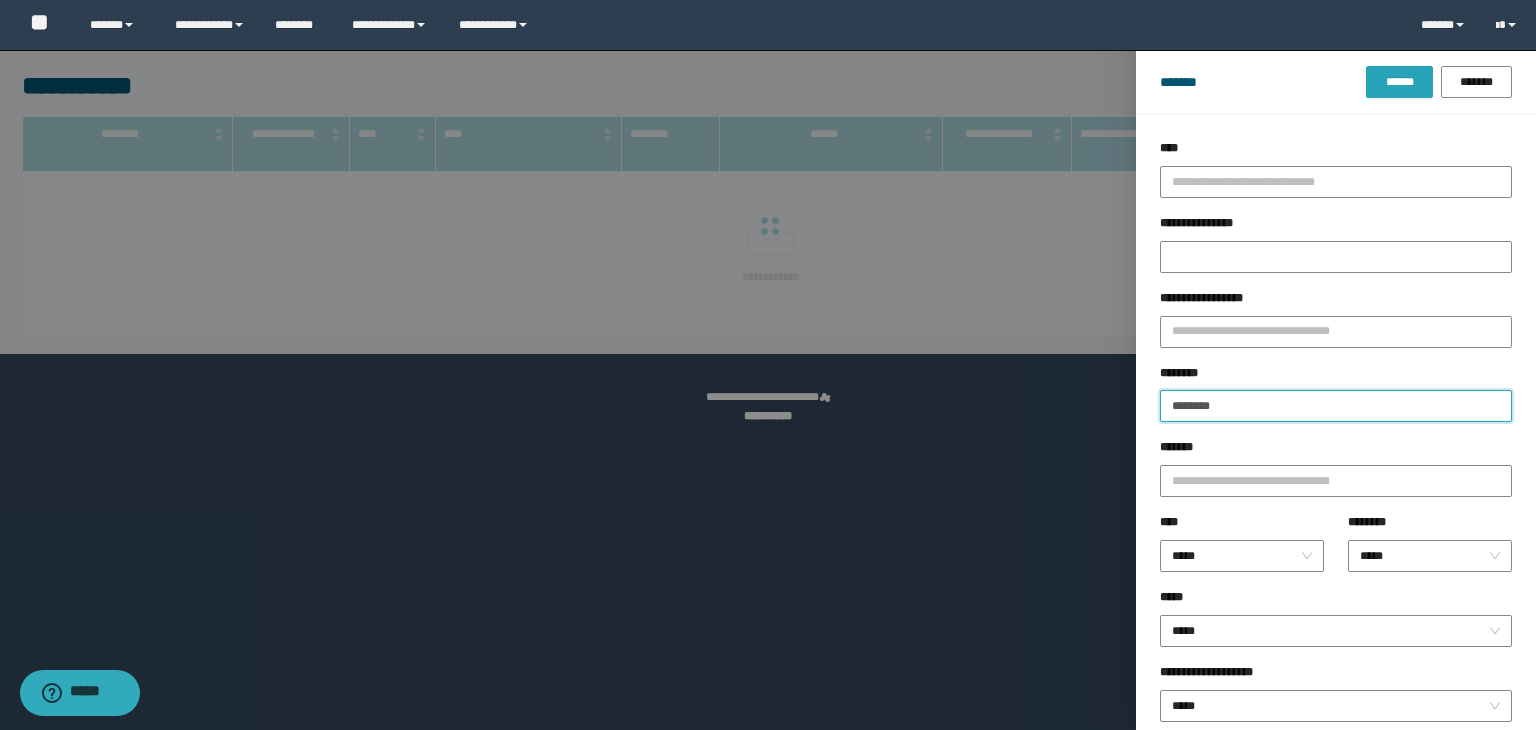 type on "********" 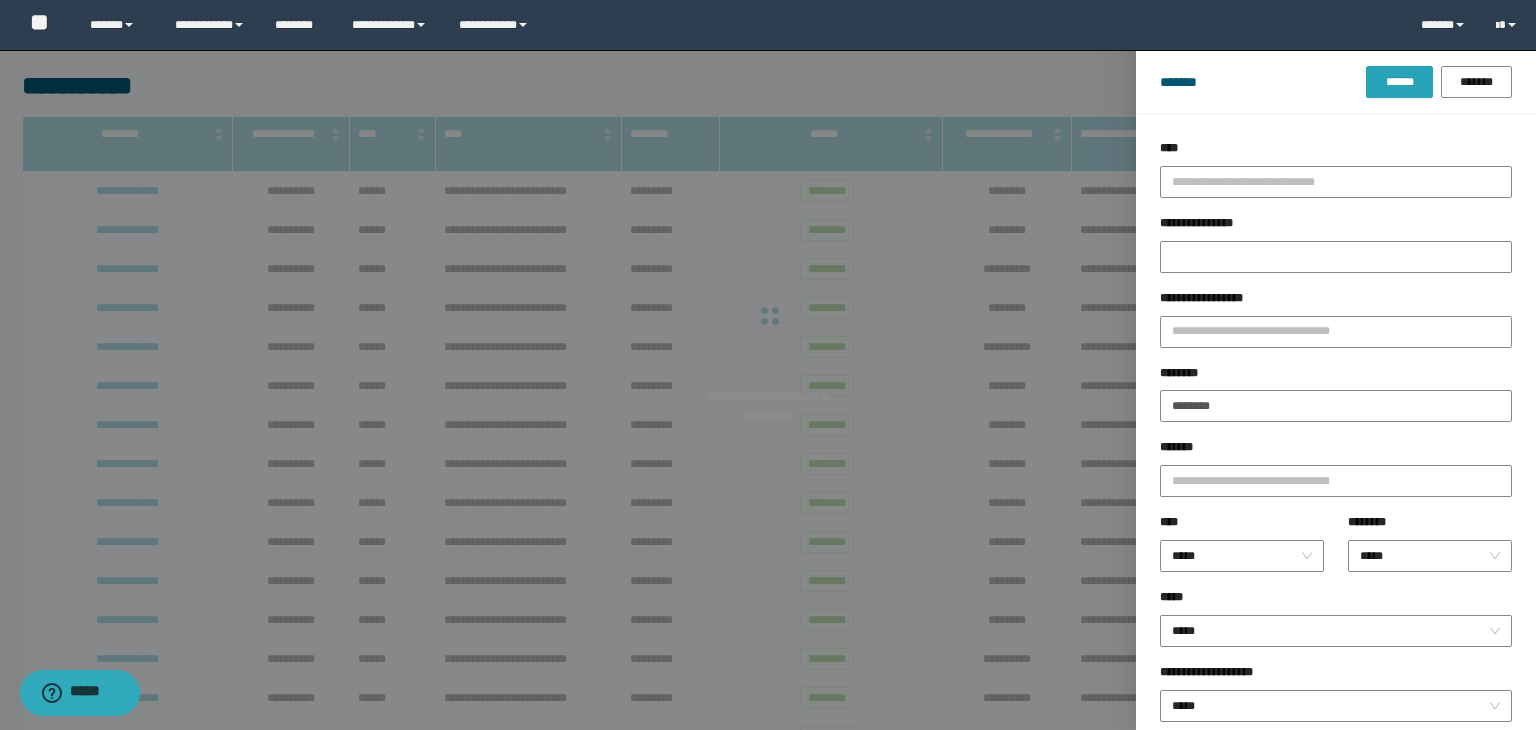 click on "******" at bounding box center [1399, 82] 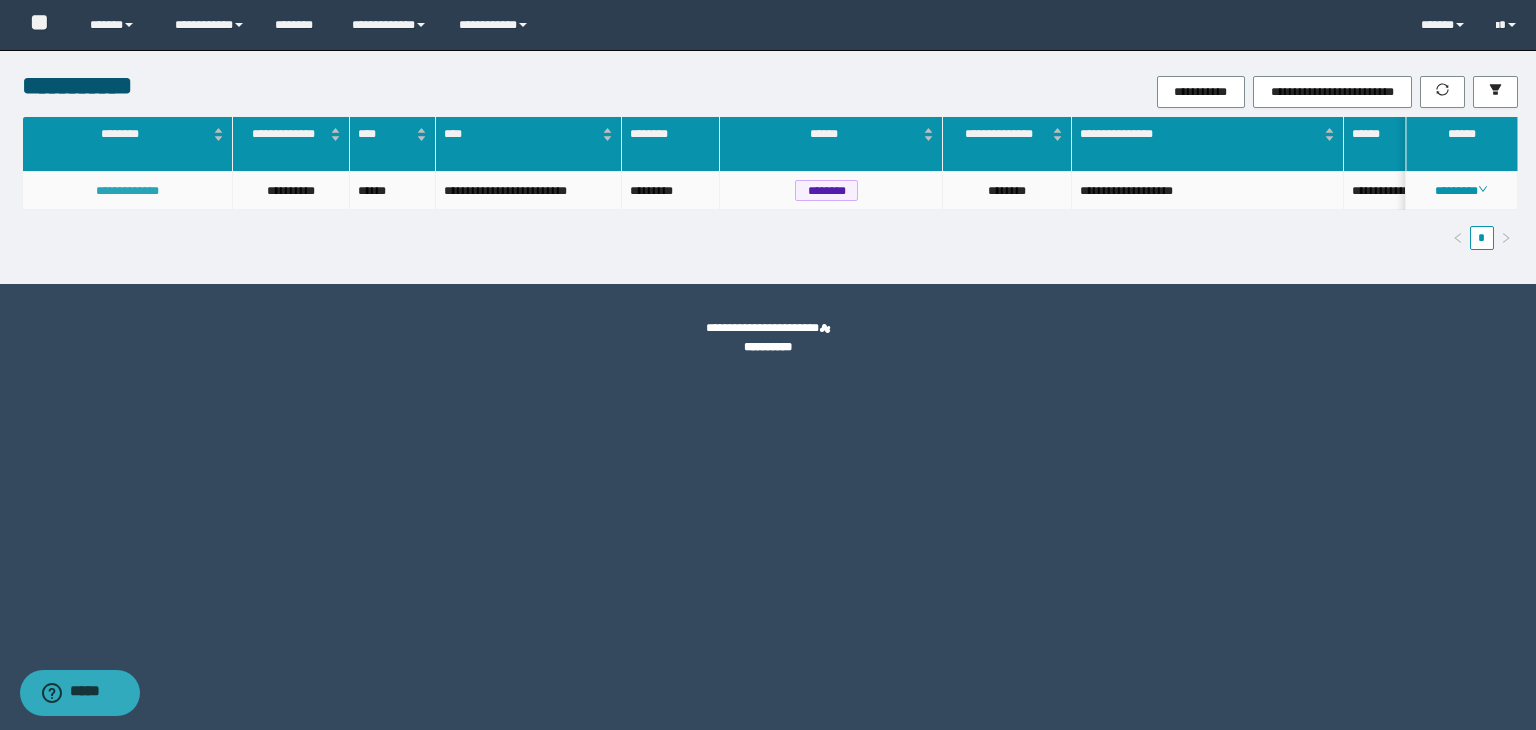 click on "**********" at bounding box center (127, 191) 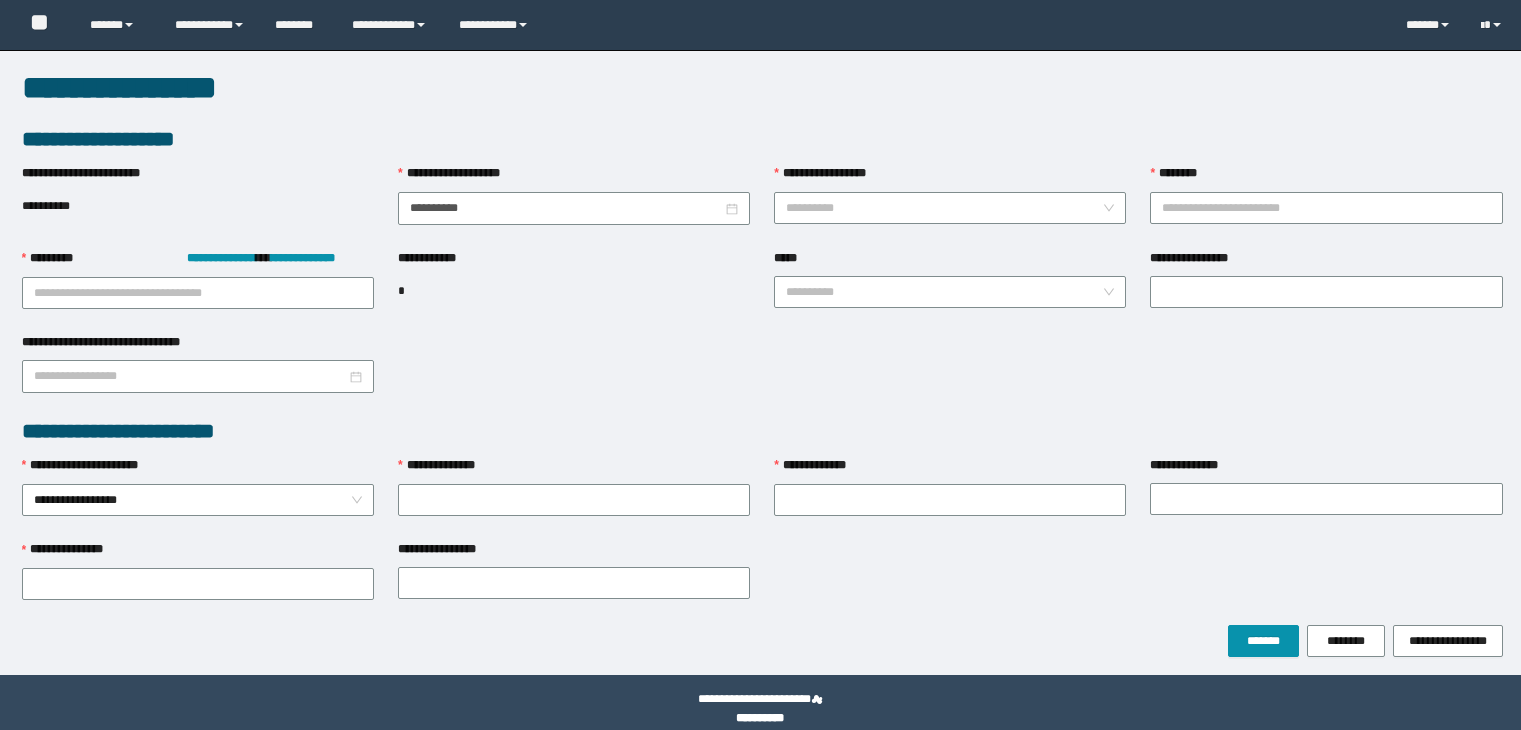 scroll, scrollTop: 0, scrollLeft: 0, axis: both 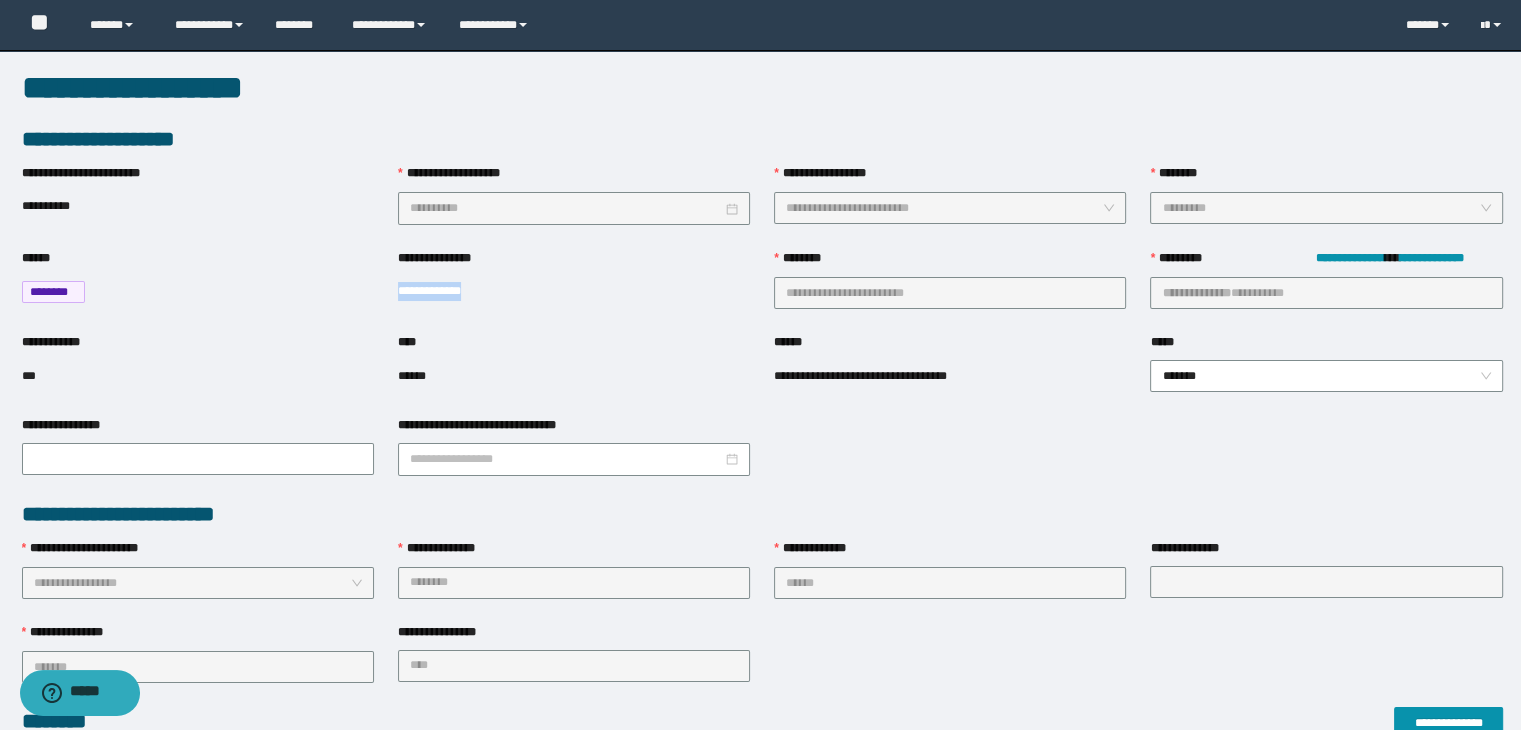 drag, startPoint x: 483, startPoint y: 291, endPoint x: 400, endPoint y: 294, distance: 83.0542 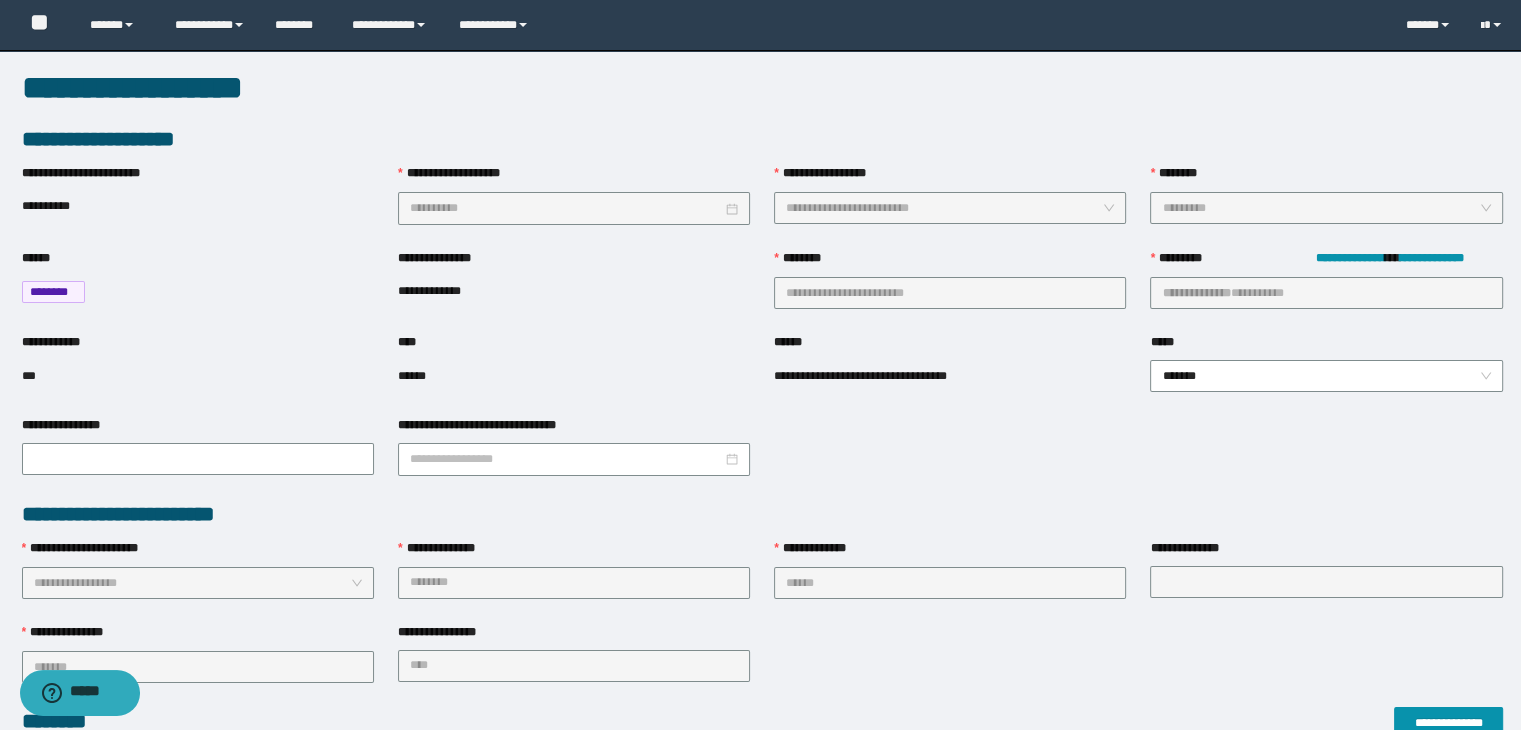 click on "**********" at bounding box center (762, 581) 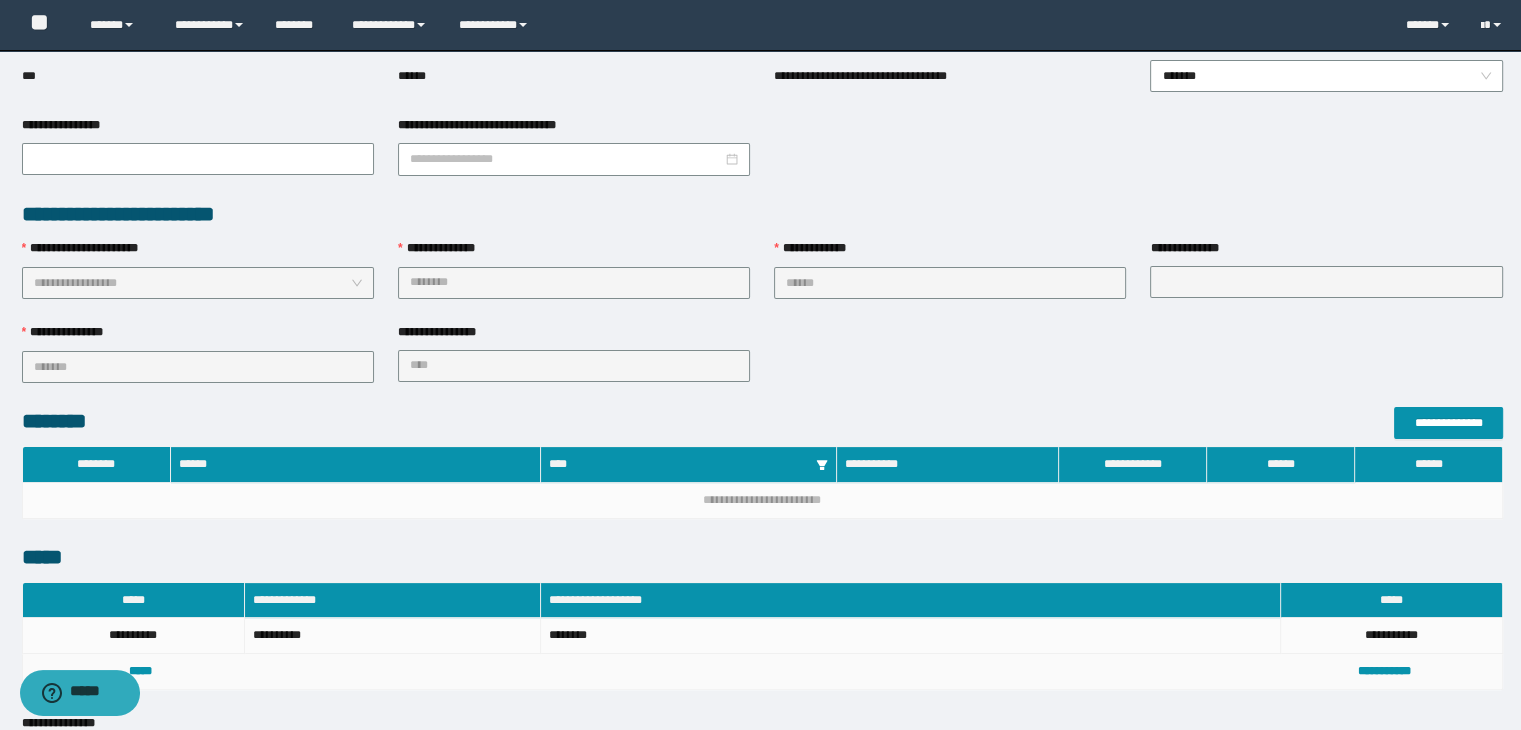 scroll, scrollTop: 653, scrollLeft: 0, axis: vertical 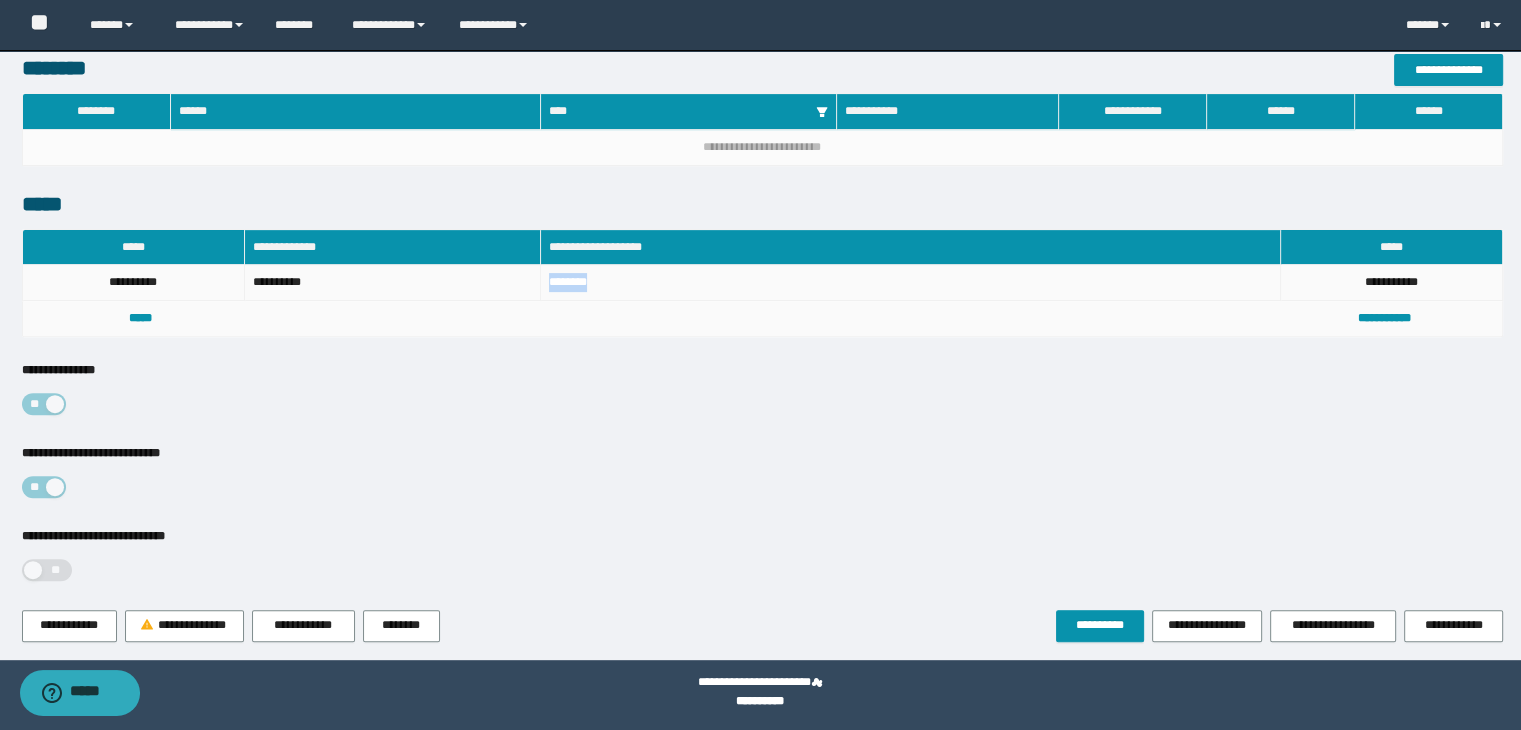 drag, startPoint x: 598, startPoint y: 275, endPoint x: 546, endPoint y: 276, distance: 52.009613 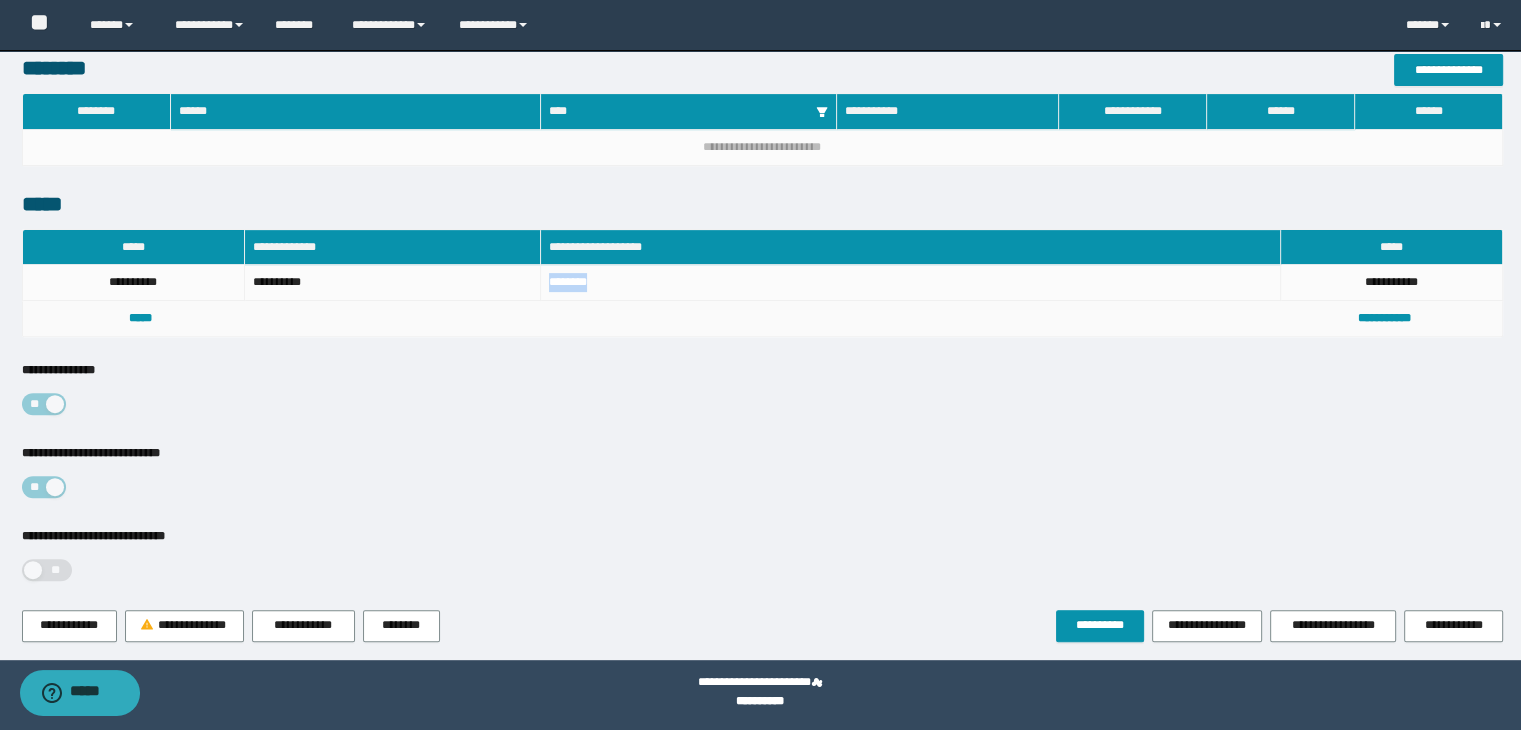 scroll, scrollTop: 353, scrollLeft: 0, axis: vertical 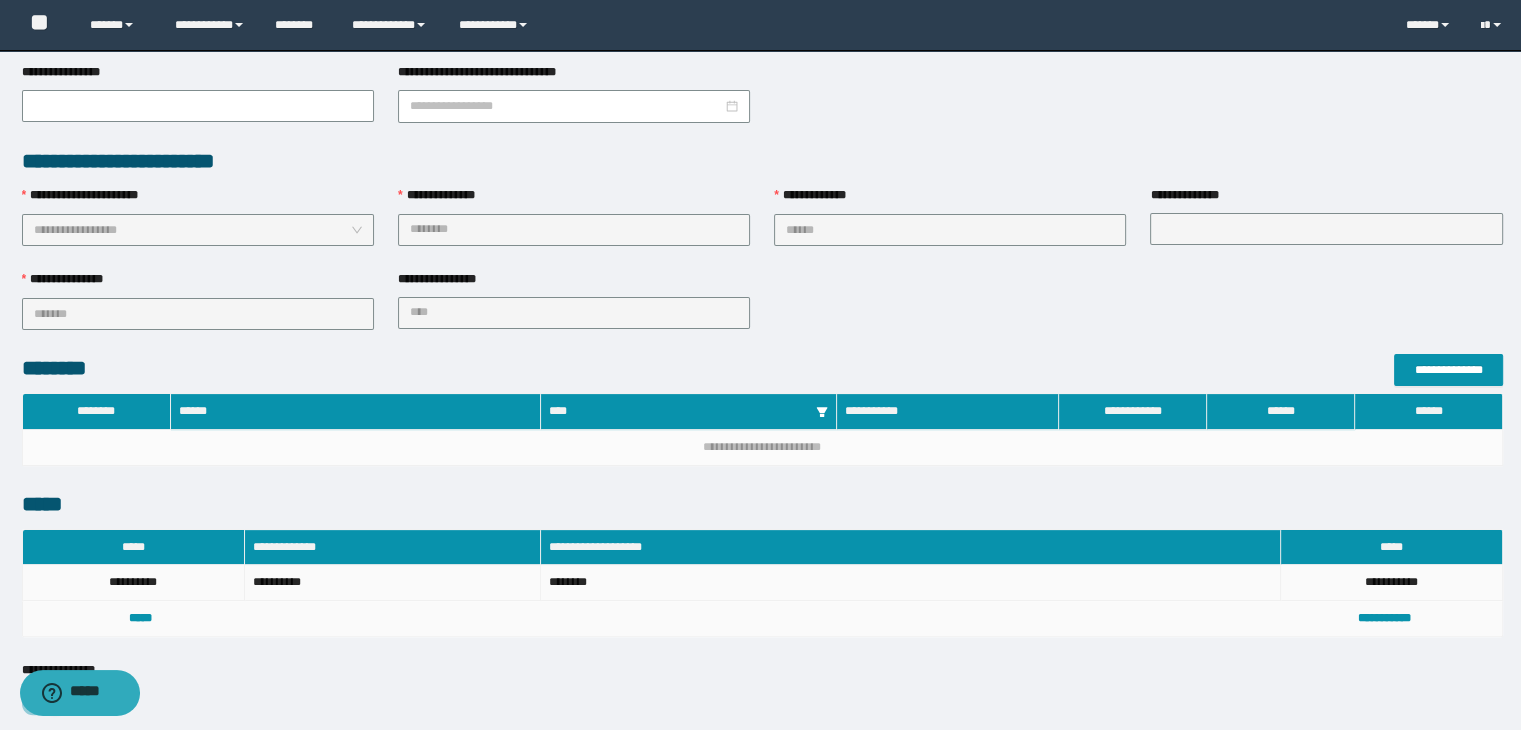 click on "**********" at bounding box center (393, 583) 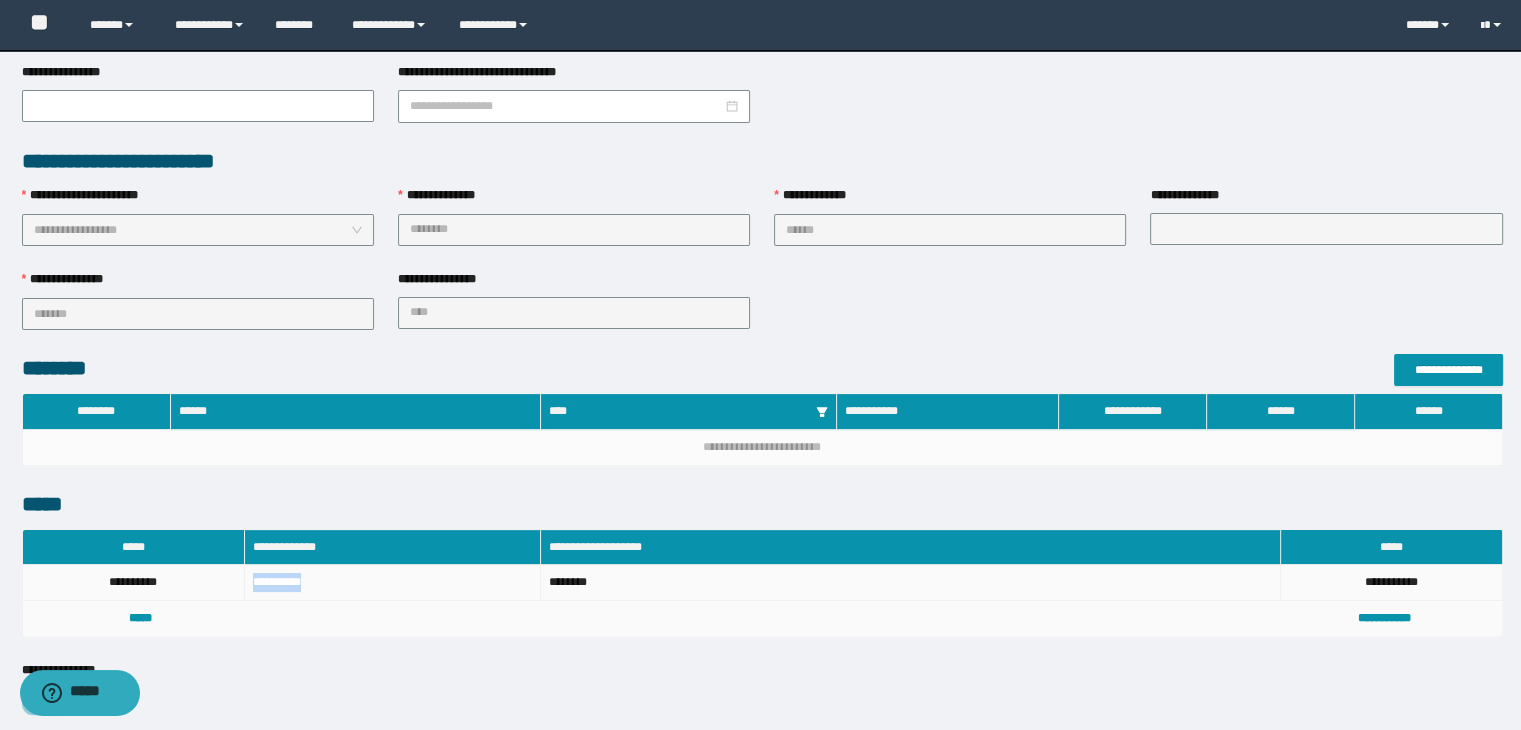 drag, startPoint x: 316, startPoint y: 575, endPoint x: 253, endPoint y: 579, distance: 63.126858 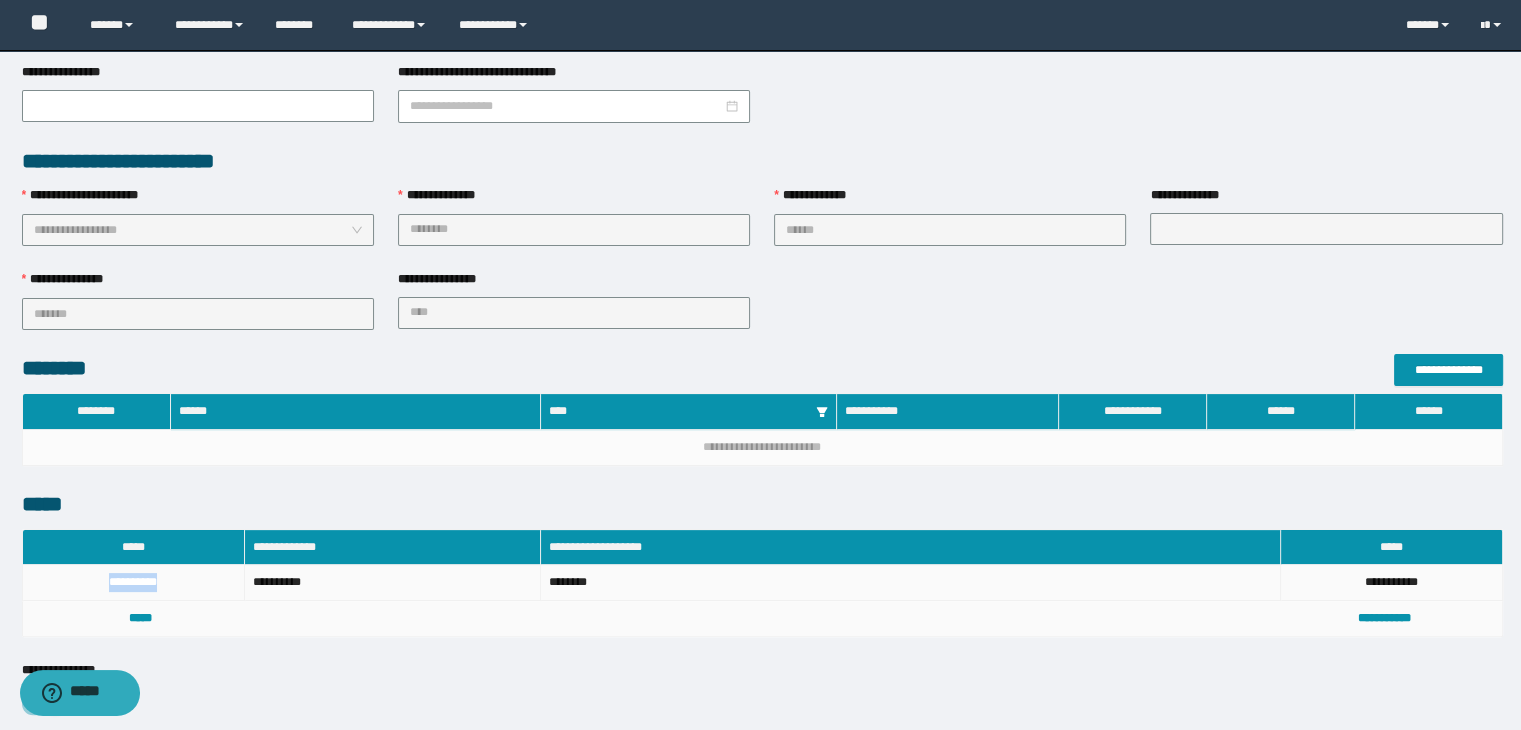 drag, startPoint x: 169, startPoint y: 574, endPoint x: 98, endPoint y: 574, distance: 71 